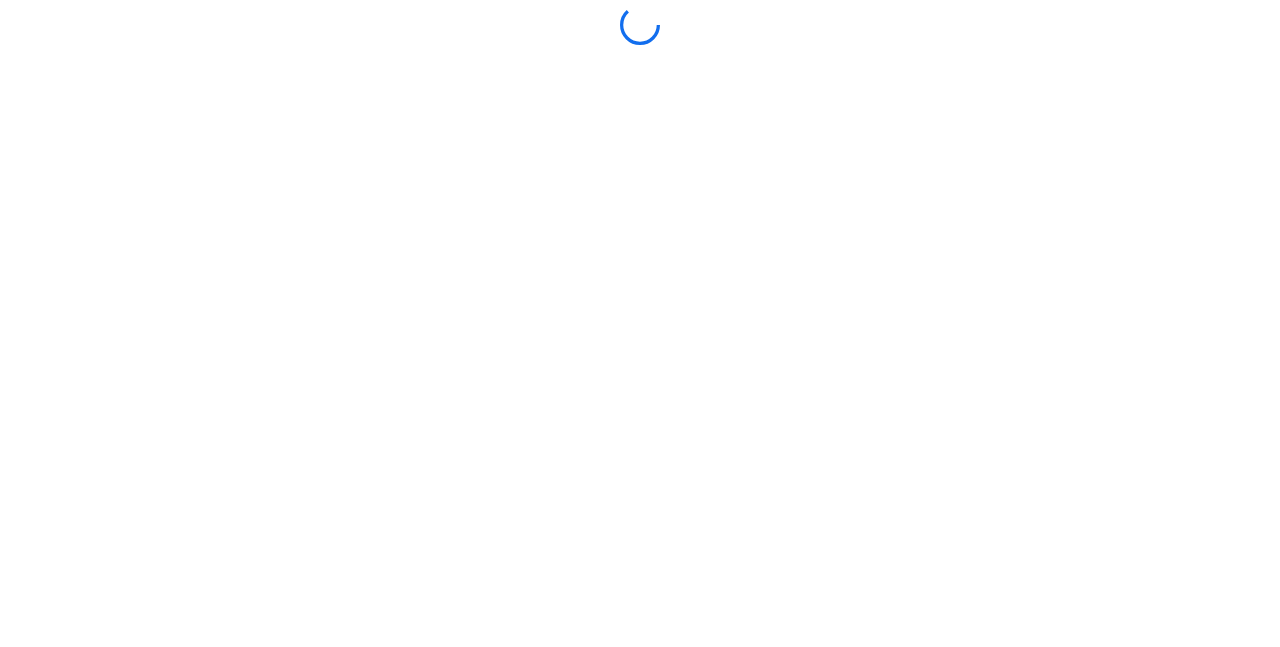 scroll, scrollTop: 0, scrollLeft: 0, axis: both 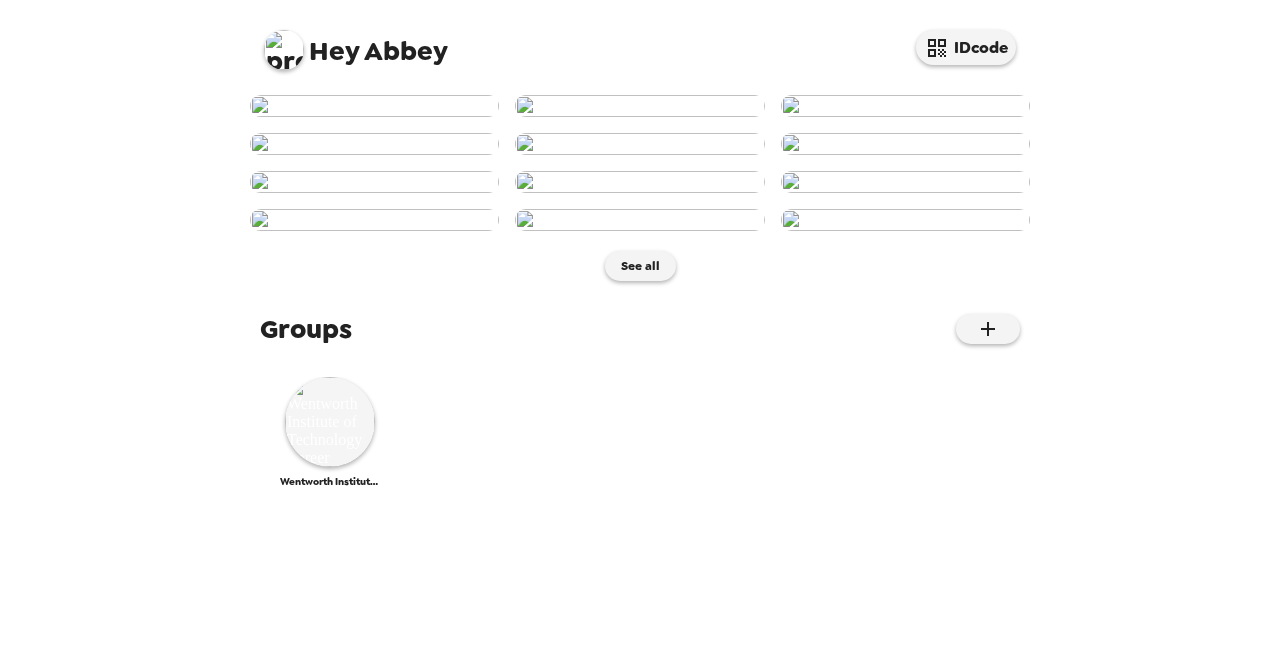 click on "Hey   [PERSON_NAME]" at bounding box center [356, 42] 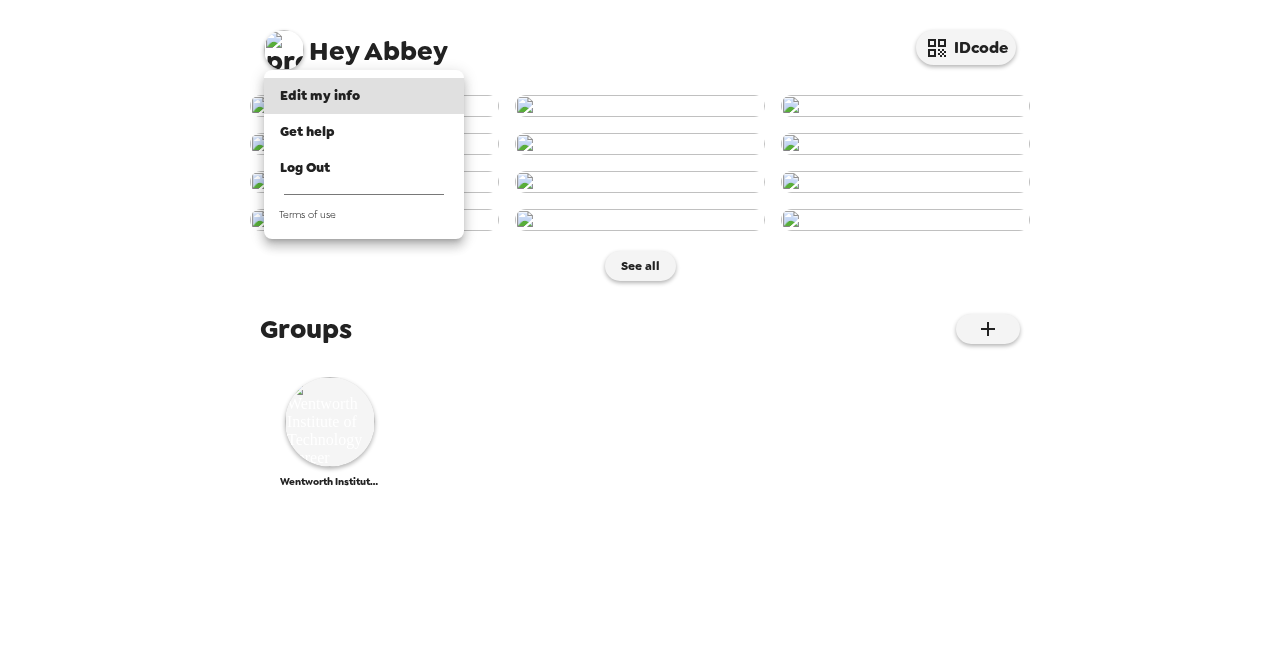 click at bounding box center (640, 323) 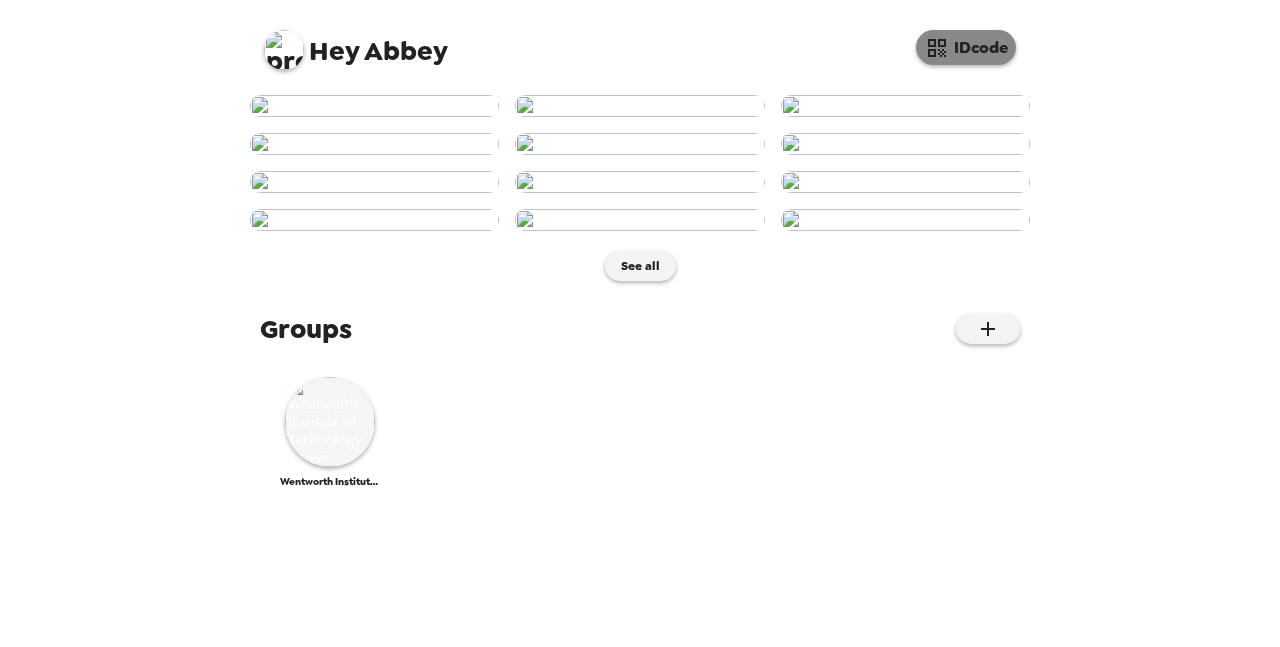 click on "IDcode" at bounding box center (966, 47) 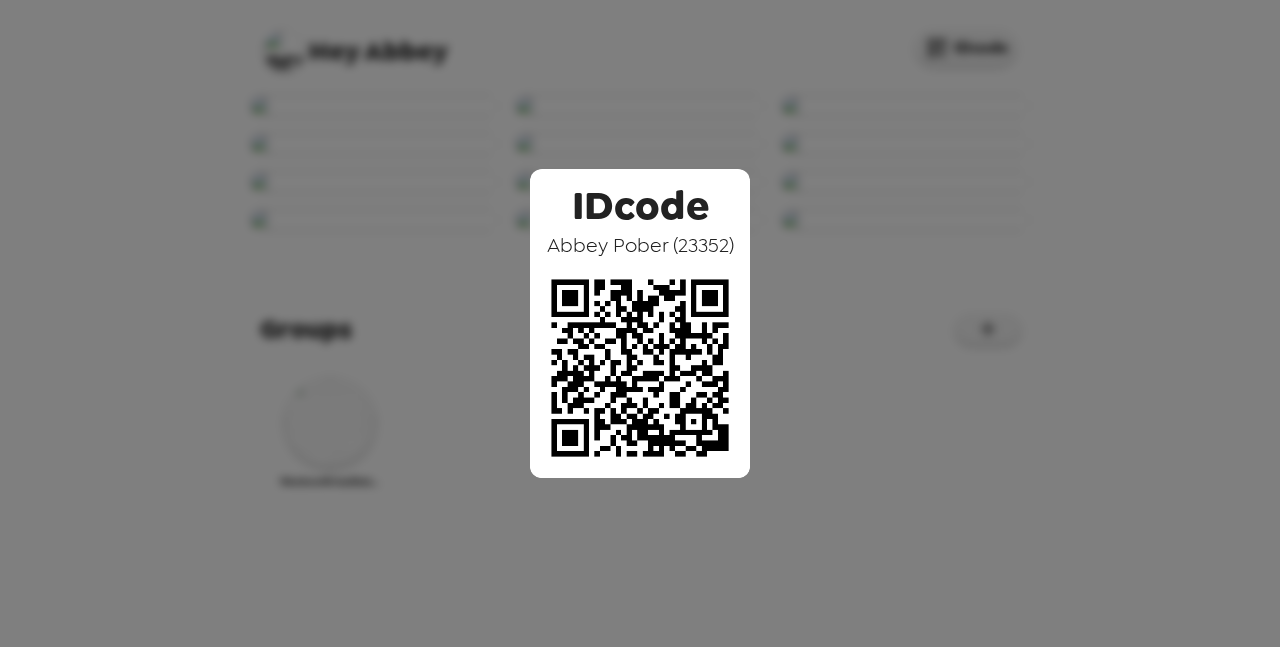 click on "IDcode [PERSON_NAME]   ( 23352 )" at bounding box center (640, 323) 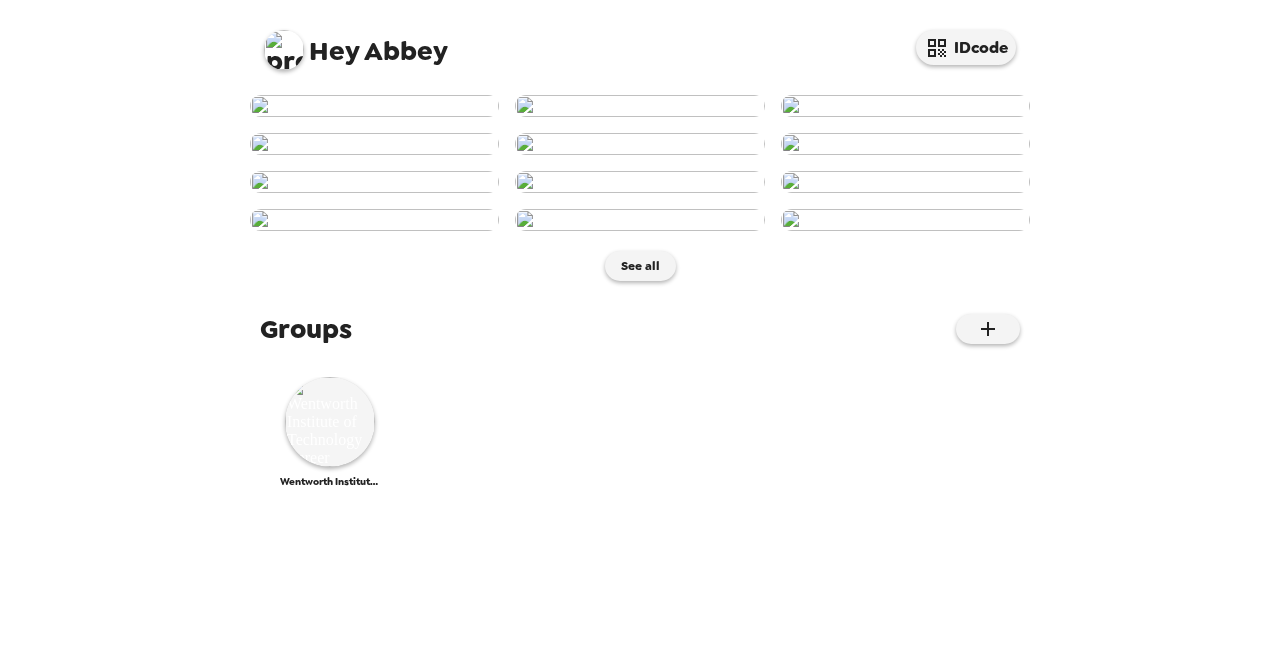 scroll, scrollTop: 1028, scrollLeft: 0, axis: vertical 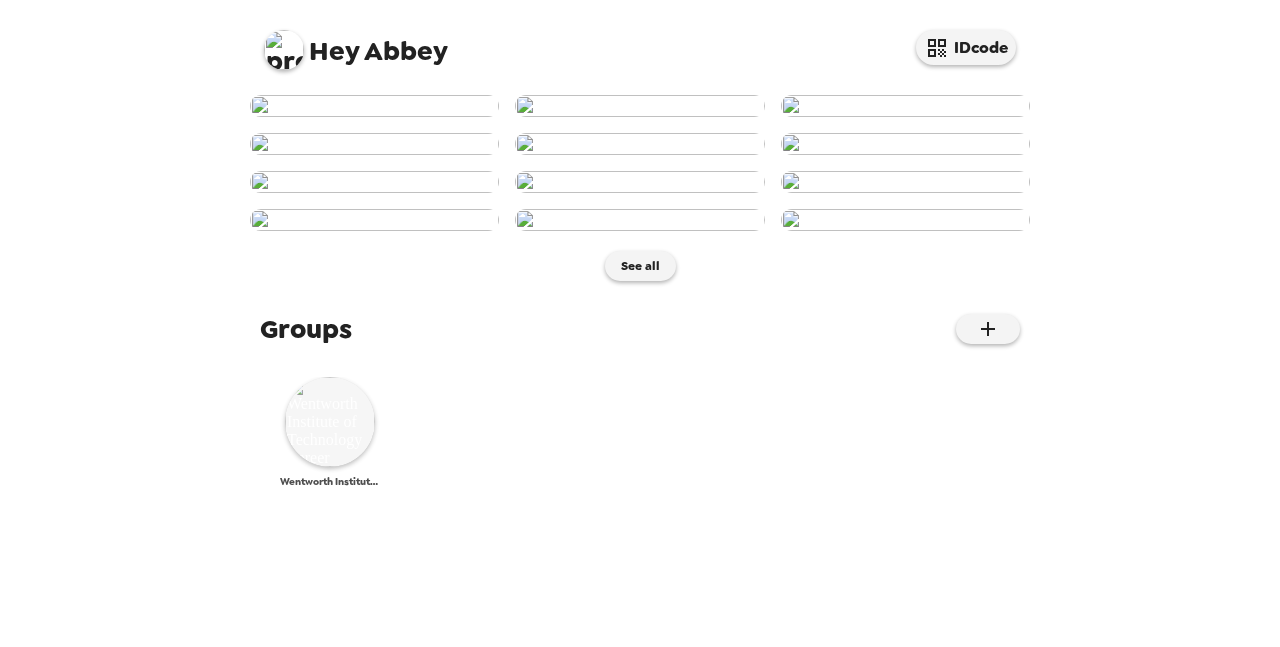 click at bounding box center (330, 422) 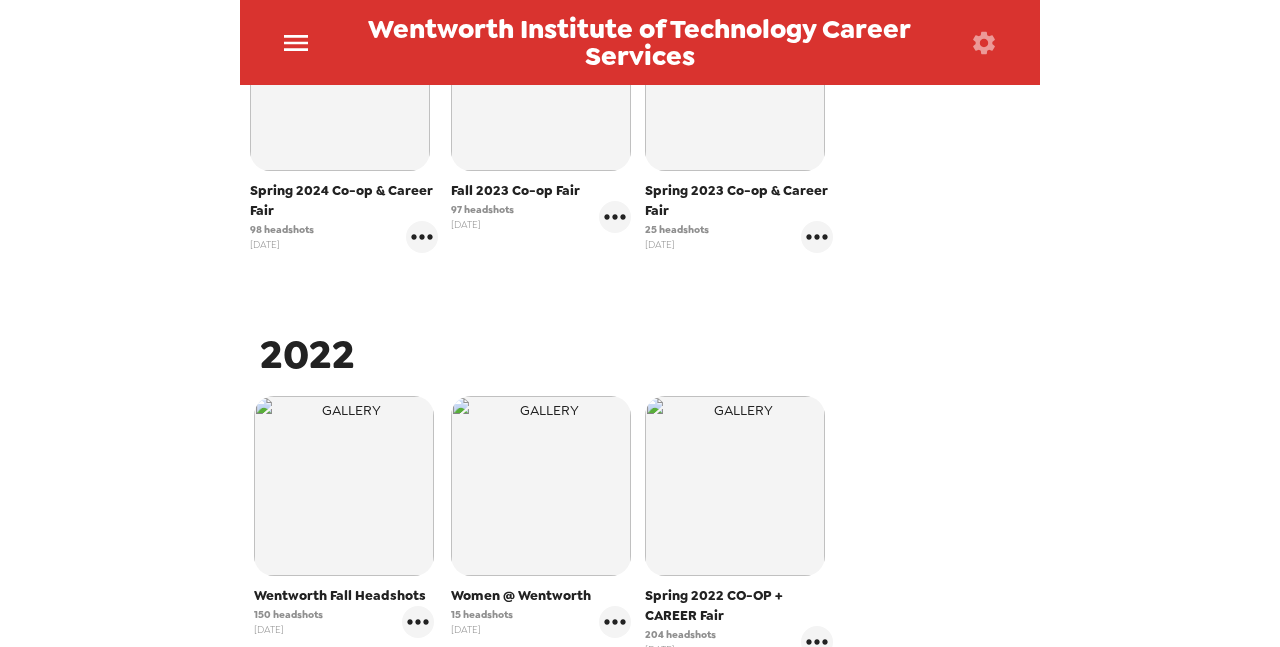 scroll, scrollTop: 1382, scrollLeft: 0, axis: vertical 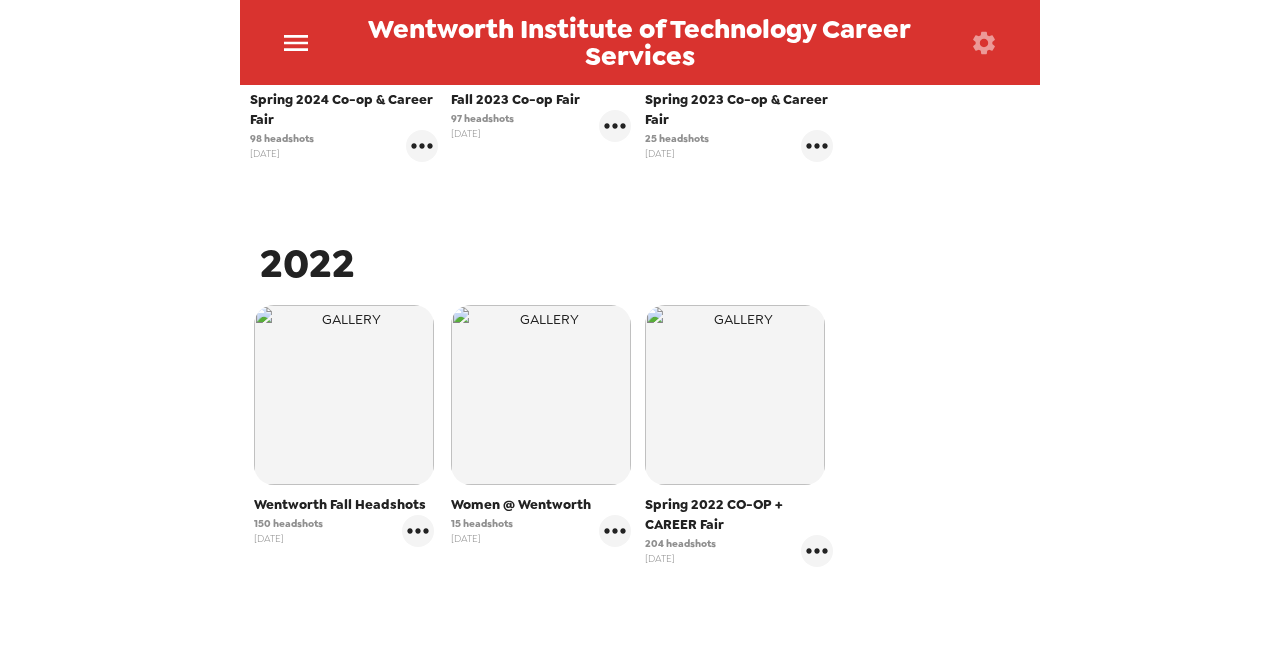 click 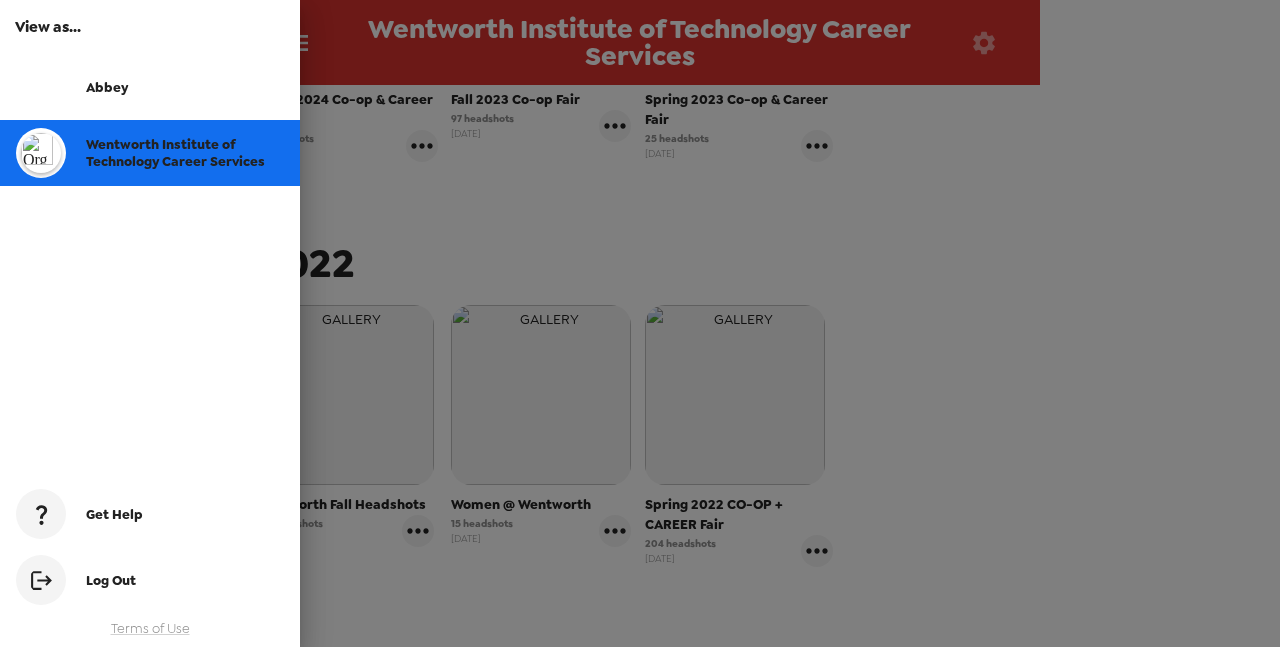 click at bounding box center [640, 323] 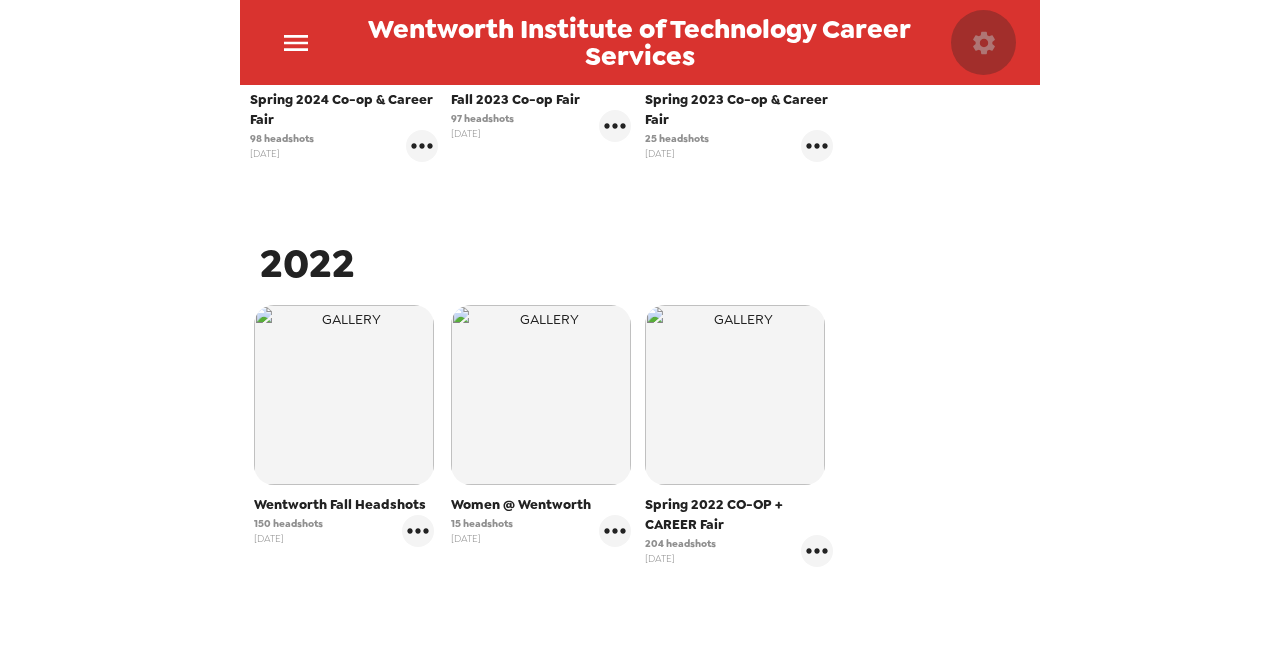 click at bounding box center (983, 42) 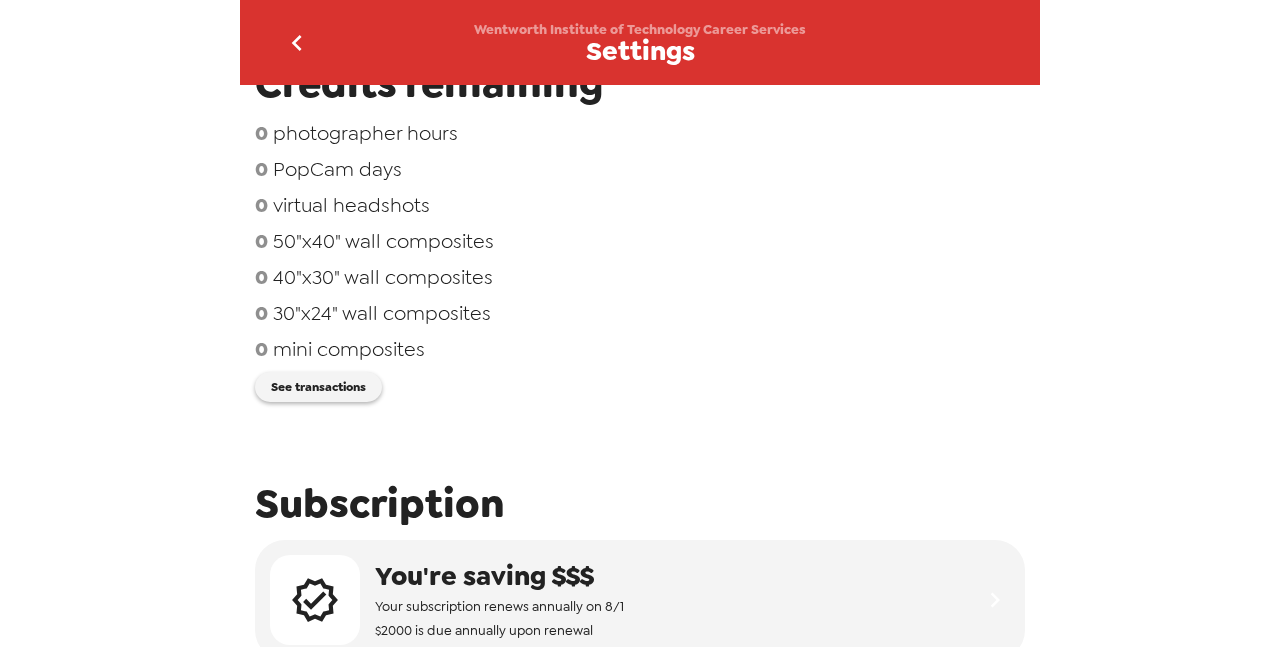 scroll, scrollTop: 211, scrollLeft: 0, axis: vertical 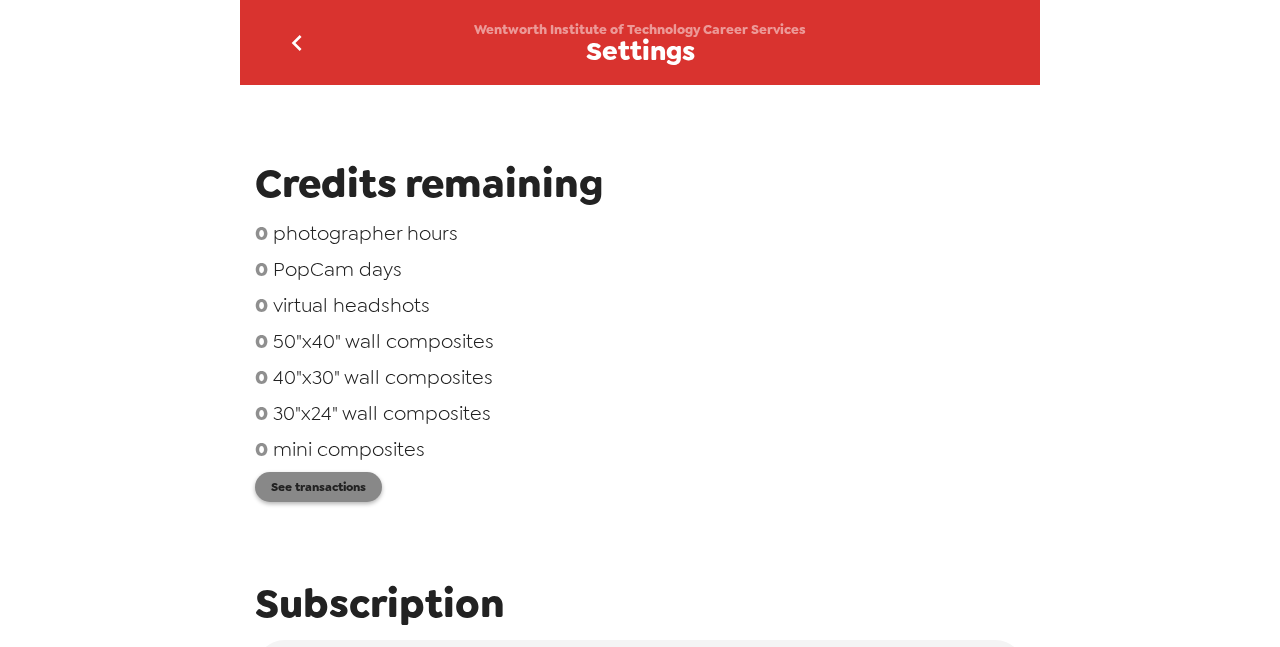 click on "See transactions" at bounding box center [318, 487] 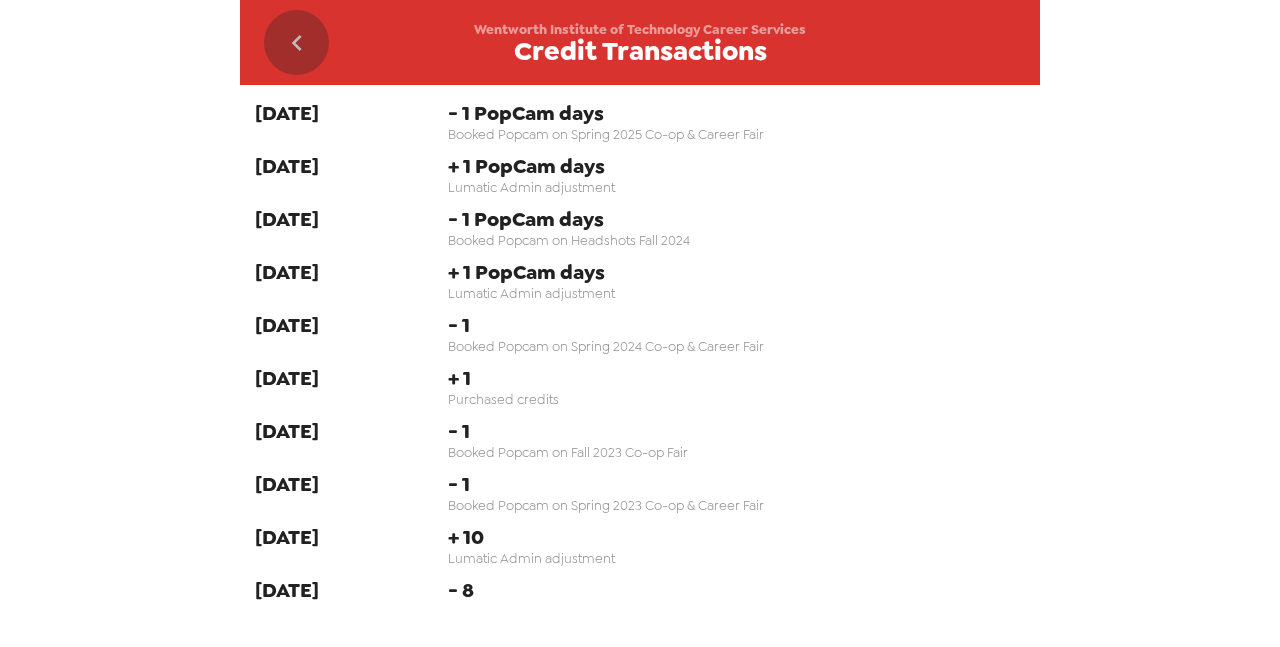 click 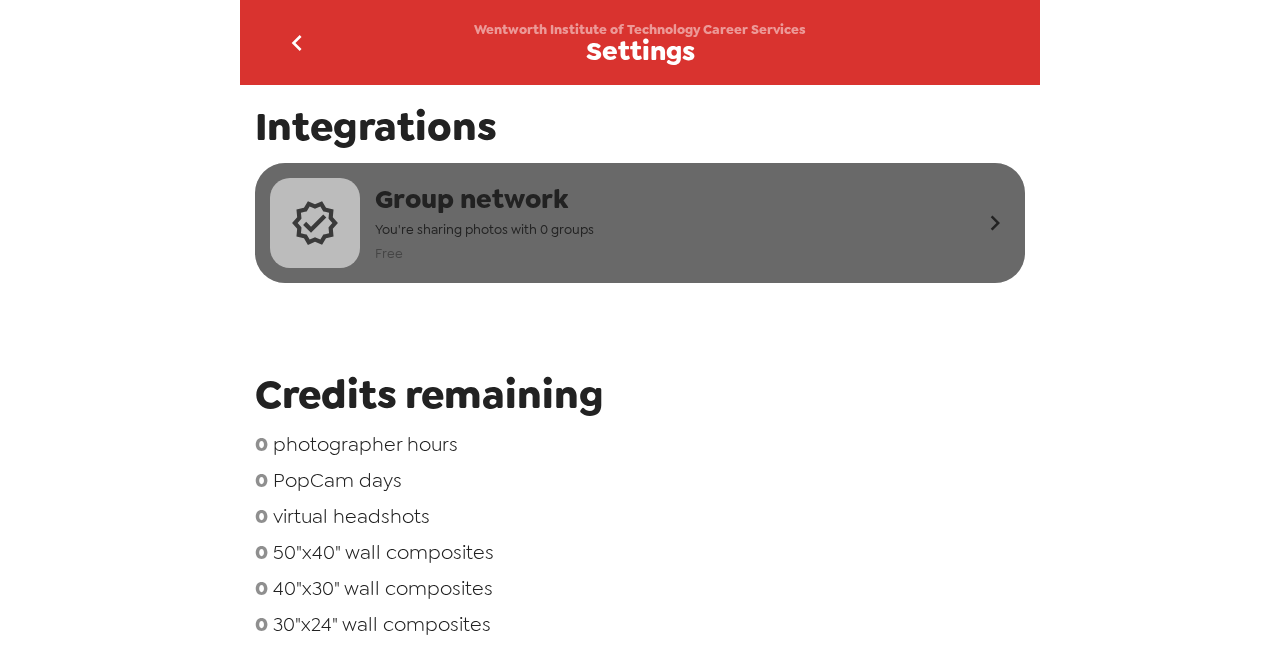 click on "Group network You're sharing photos with   0   groups Free" at bounding box center (625, 223) 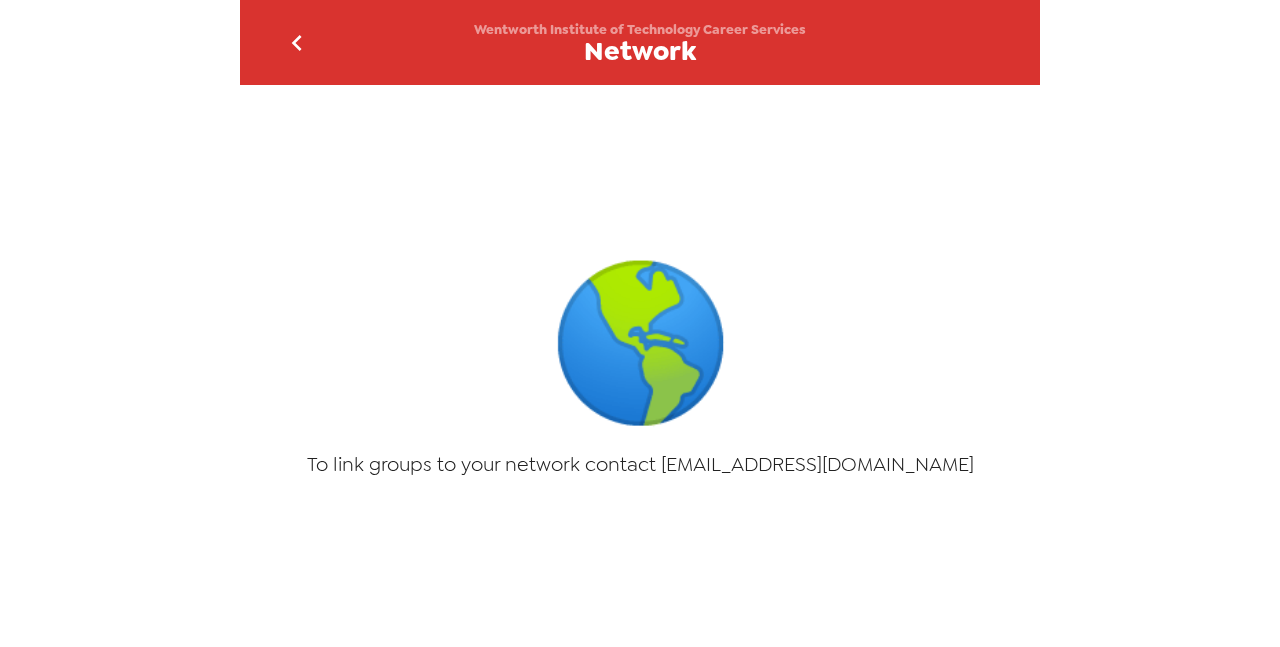 click at bounding box center [296, 42] 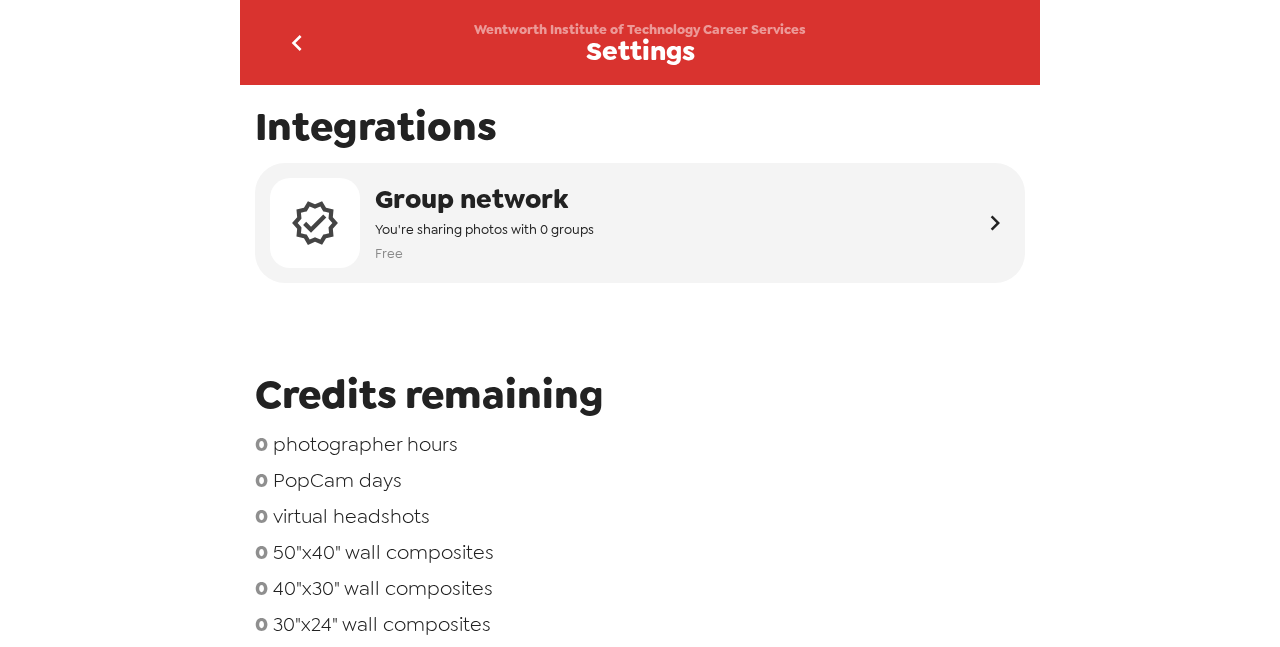 click at bounding box center (296, 42) 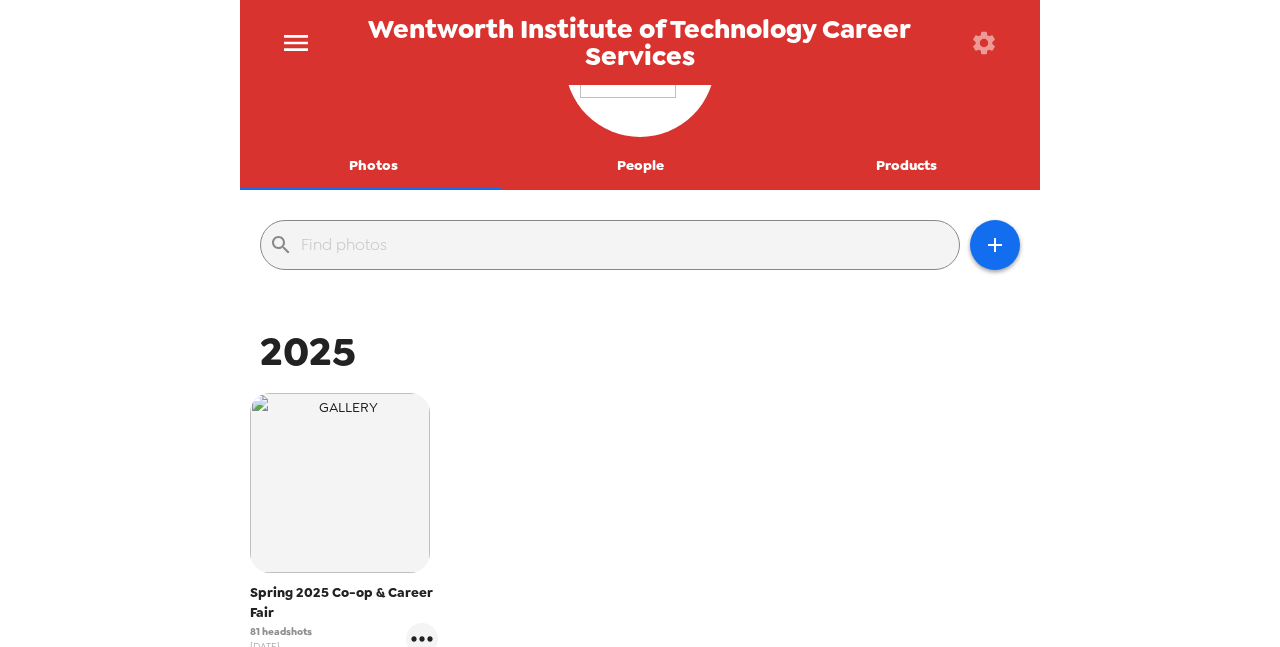 scroll, scrollTop: 0, scrollLeft: 0, axis: both 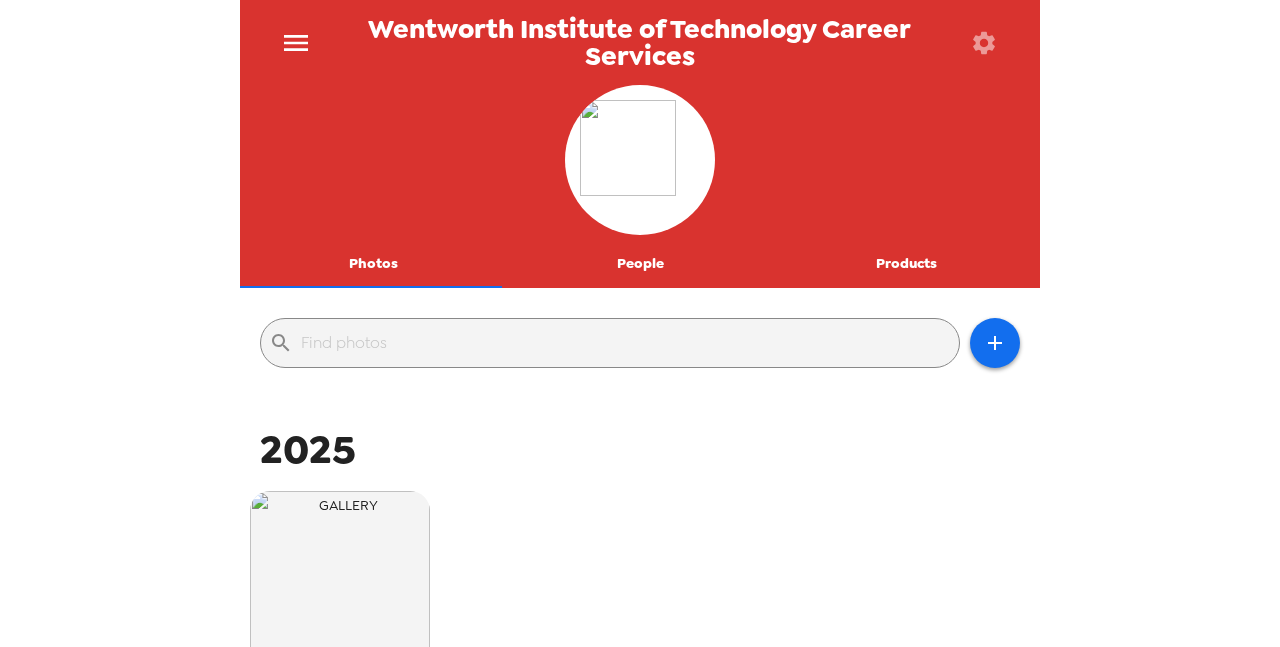 click on "Products" at bounding box center (906, 264) 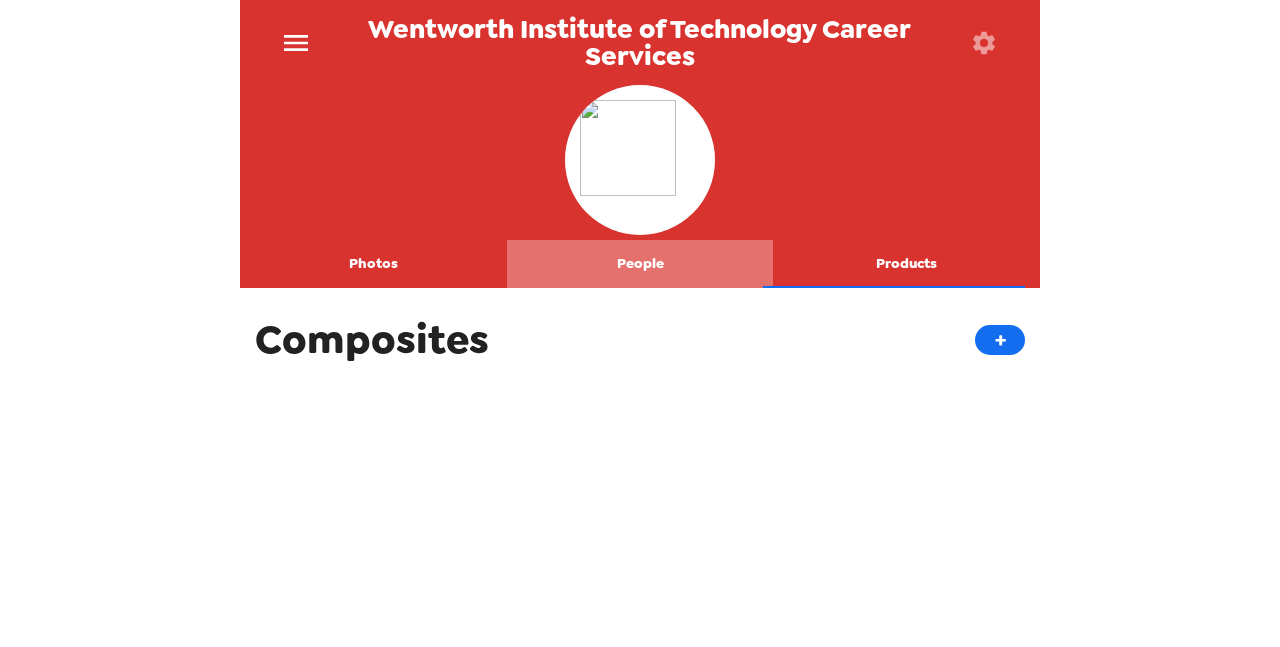 click on "People" at bounding box center (640, 264) 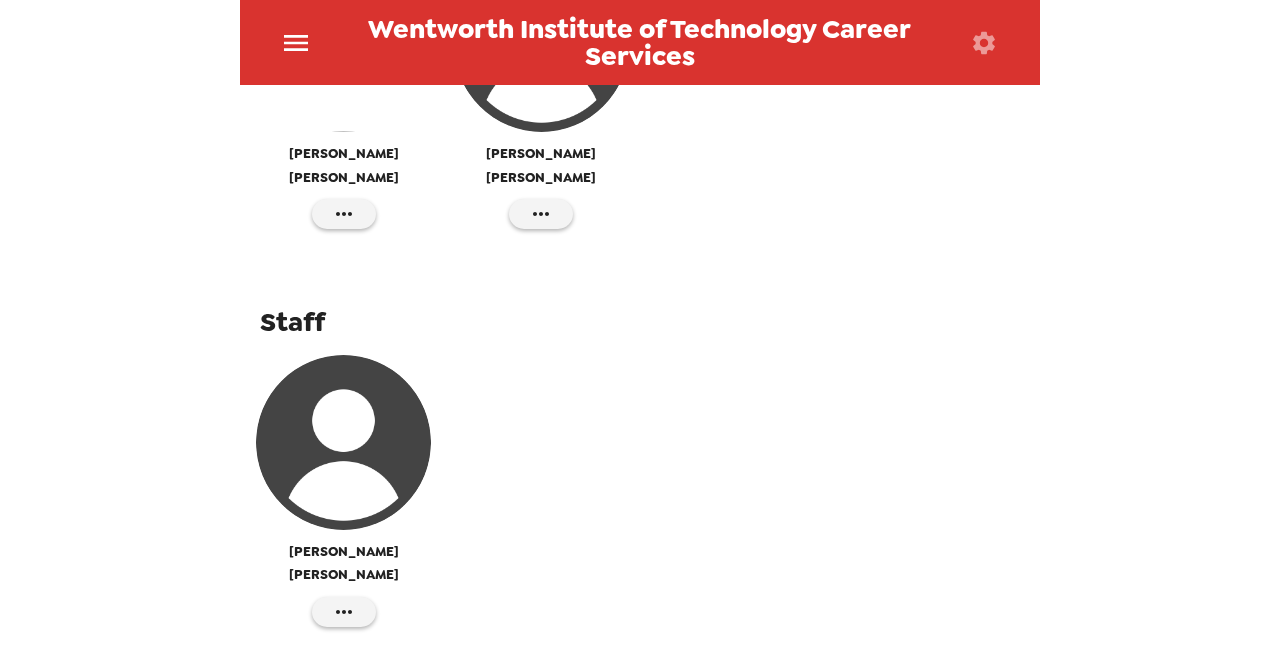 scroll, scrollTop: 798, scrollLeft: 0, axis: vertical 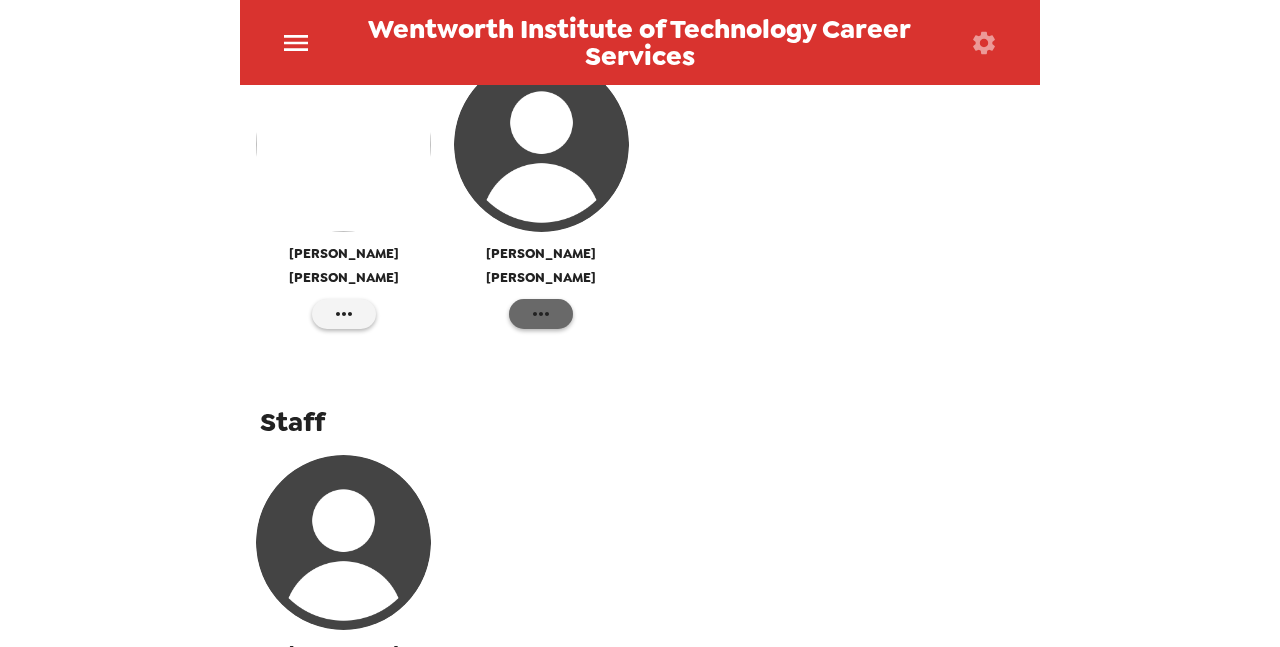 click 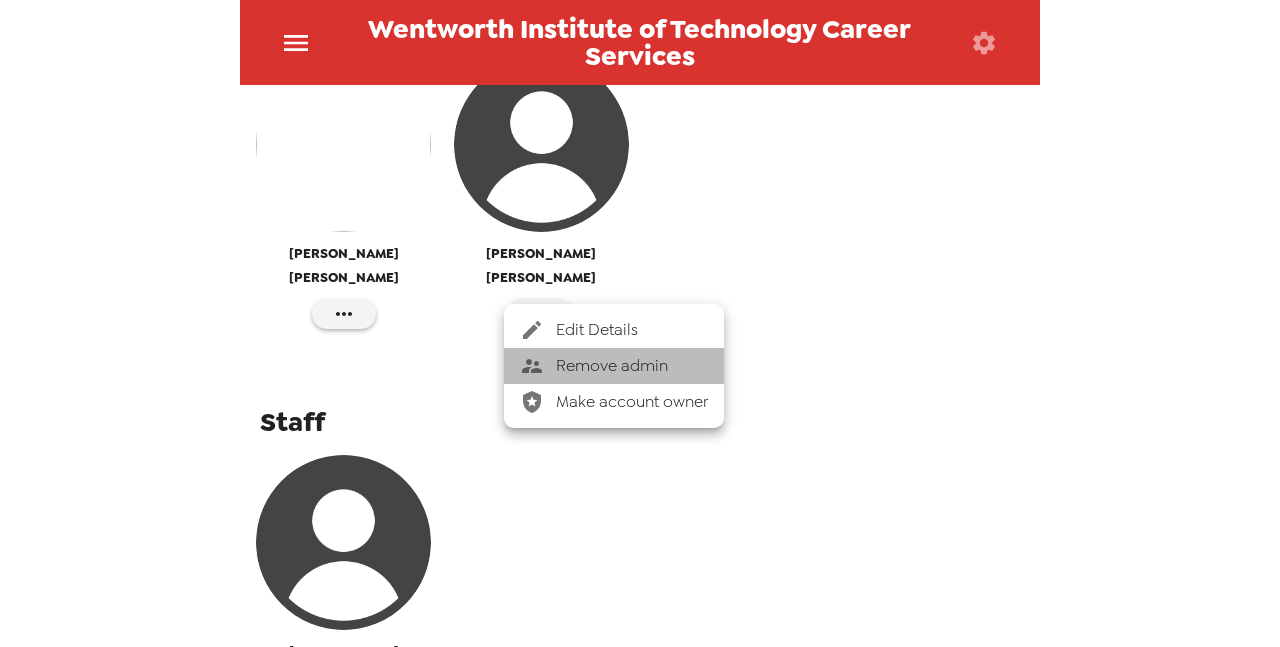 click on "Remove admin" at bounding box center (632, 366) 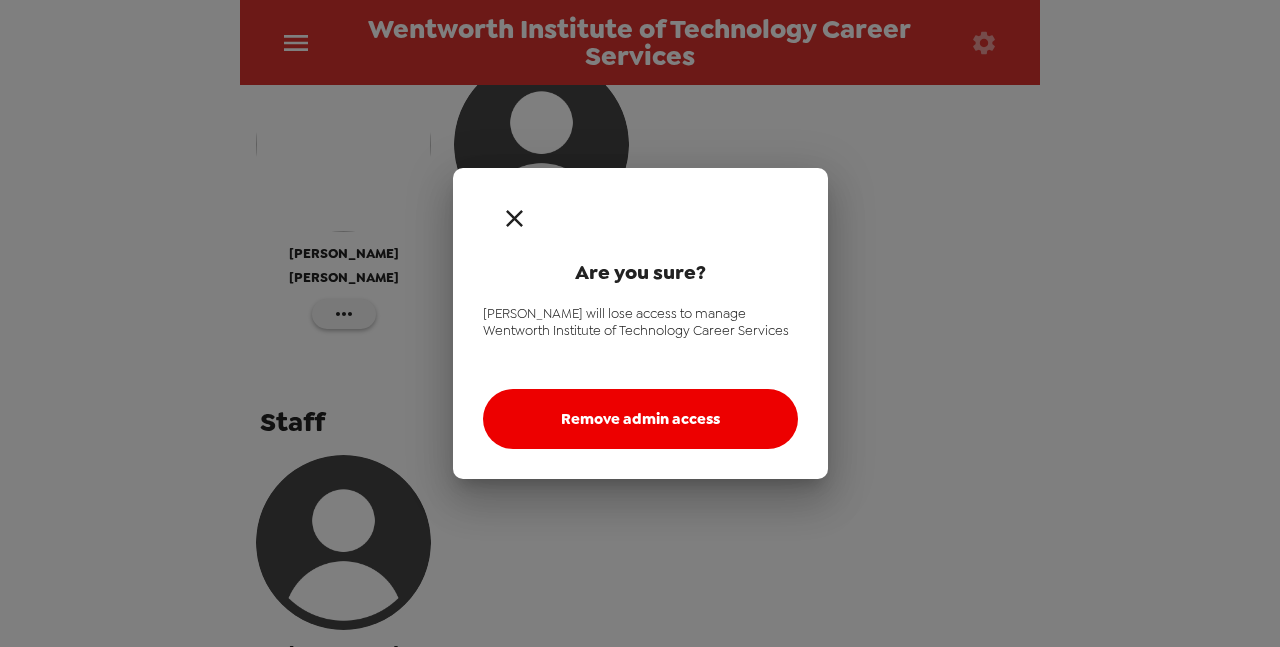 click on "Remove admin access" at bounding box center (640, 419) 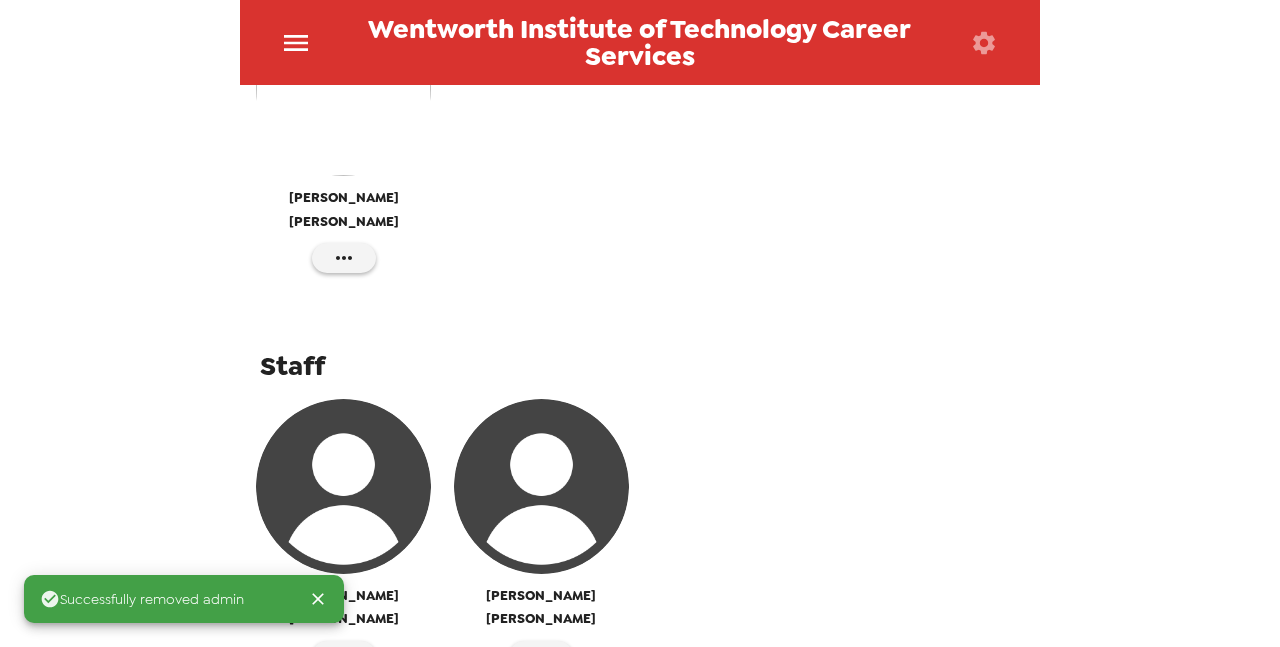 scroll, scrollTop: 898, scrollLeft: 0, axis: vertical 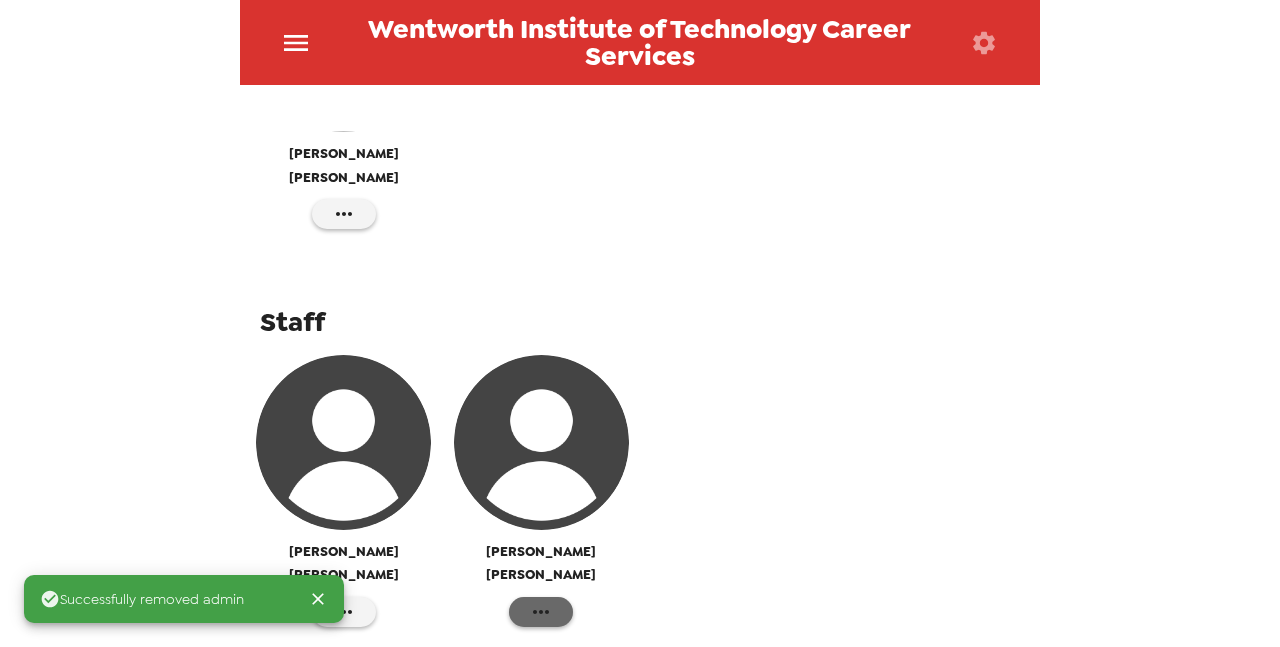 click at bounding box center (541, 612) 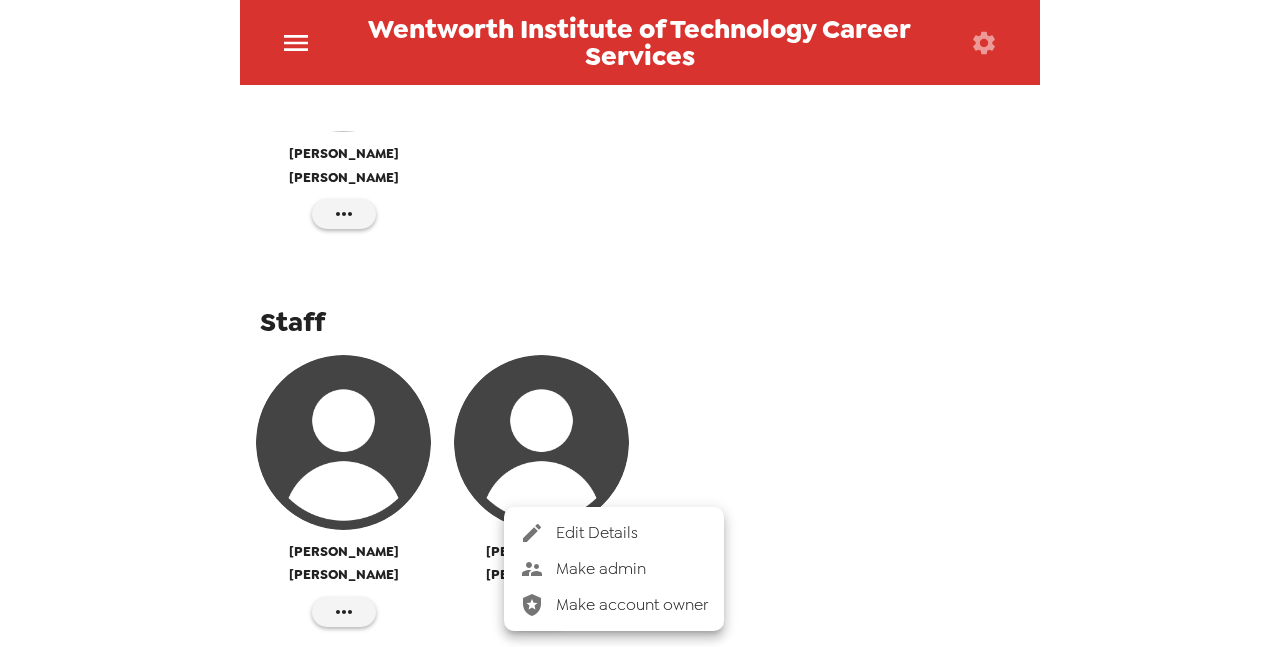 click at bounding box center (640, 323) 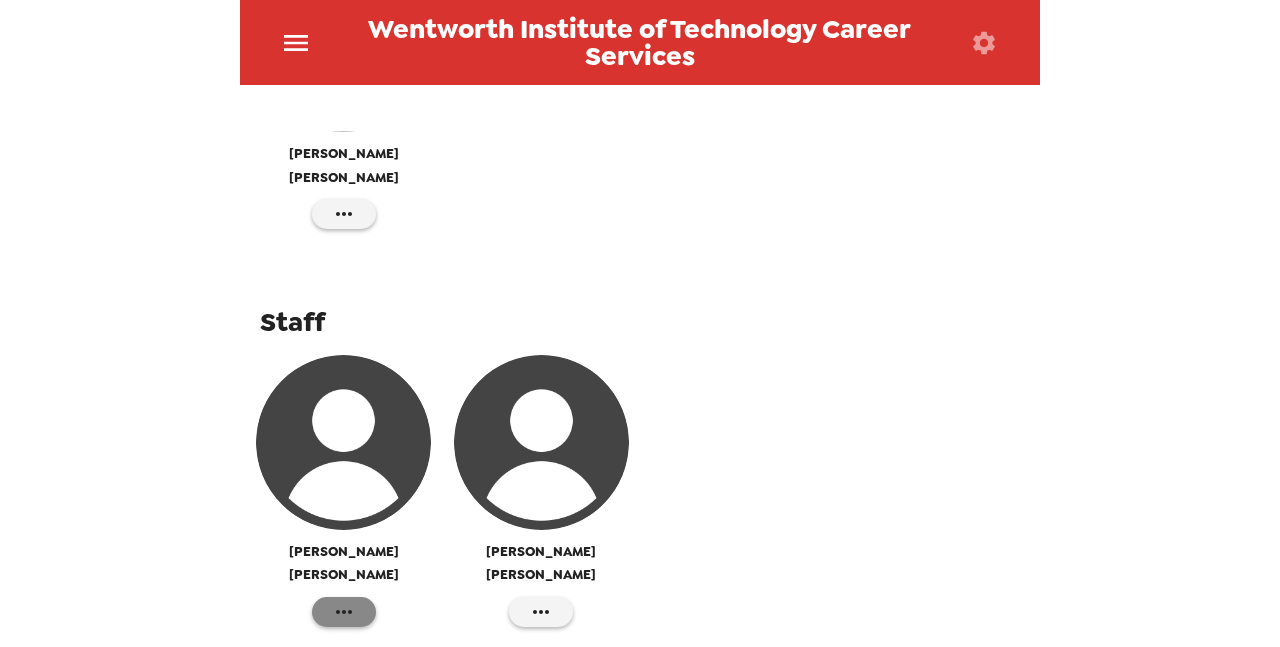 click 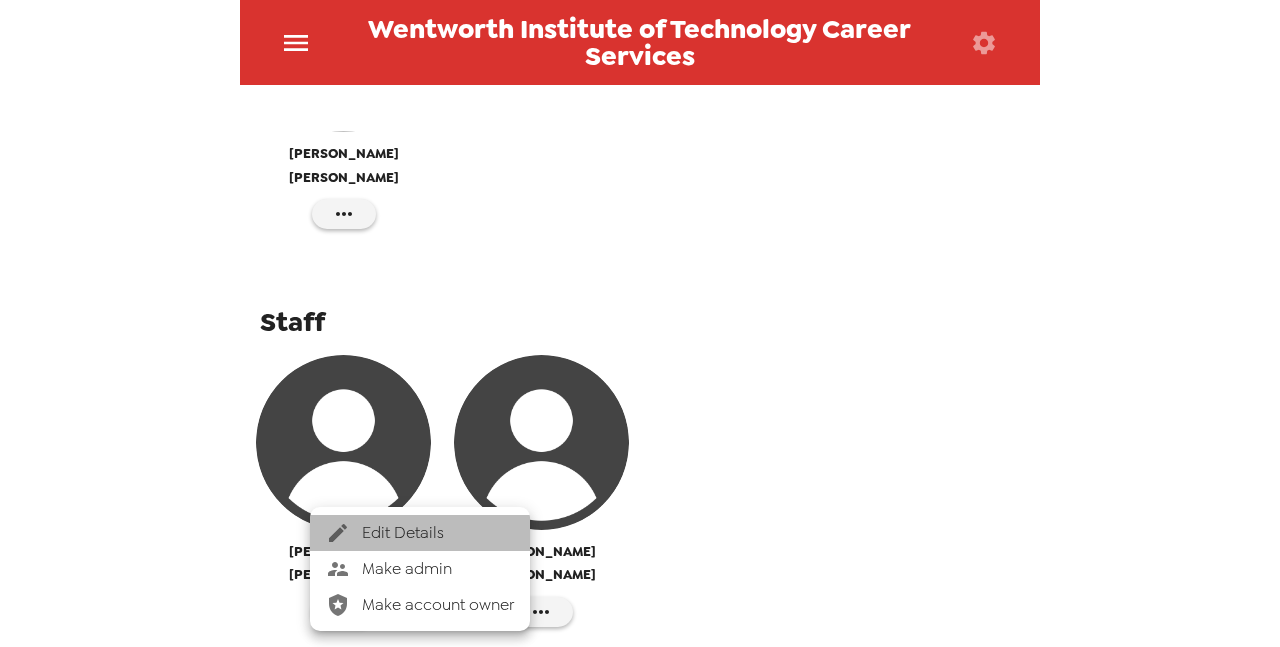 click on "Edit Details" at bounding box center (438, 533) 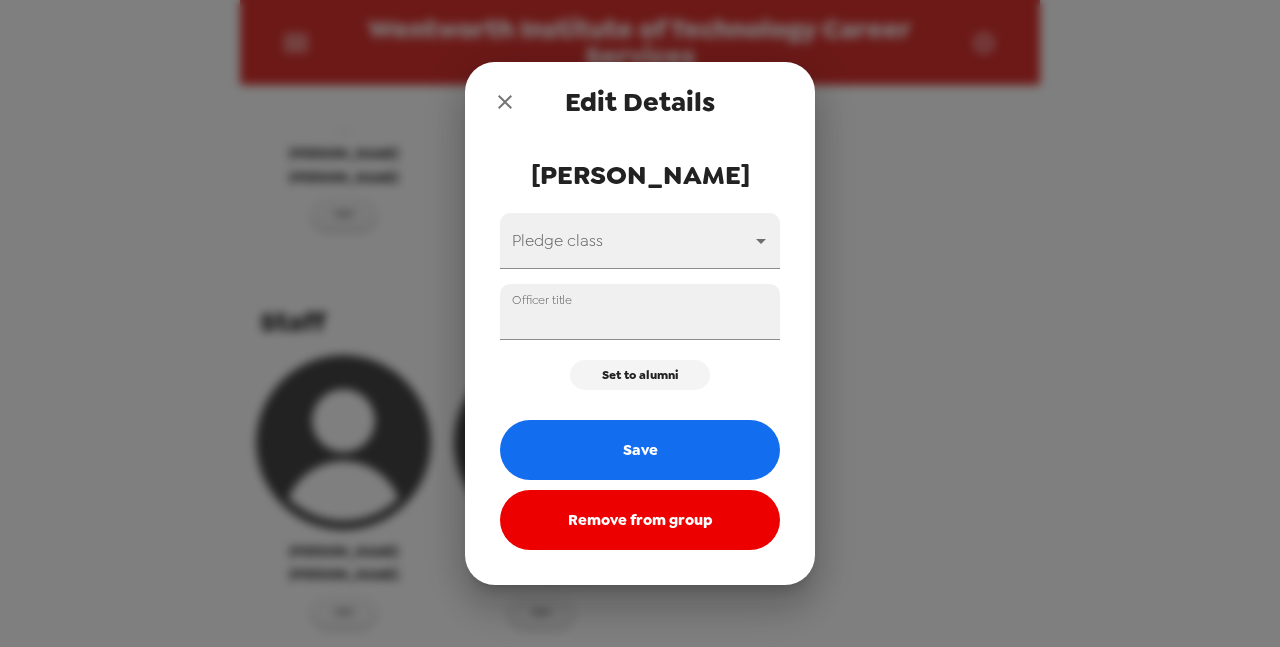 click on "Remove from group" at bounding box center [640, 520] 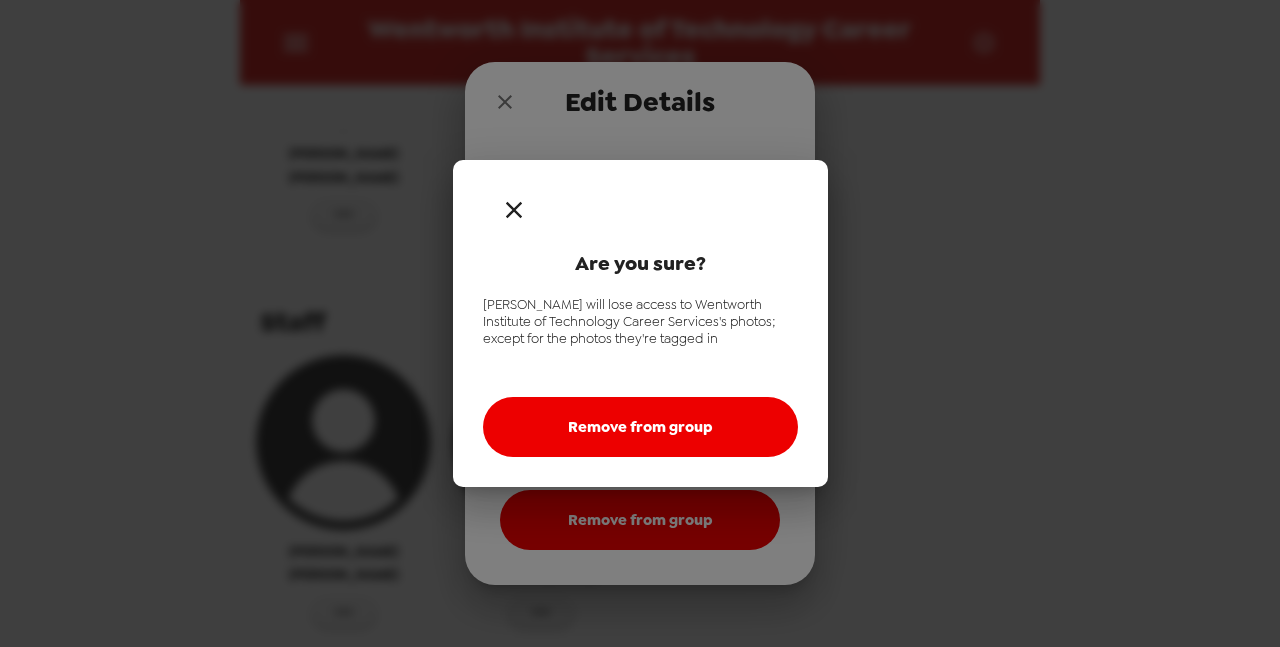 click on "Remove from group" at bounding box center (640, 427) 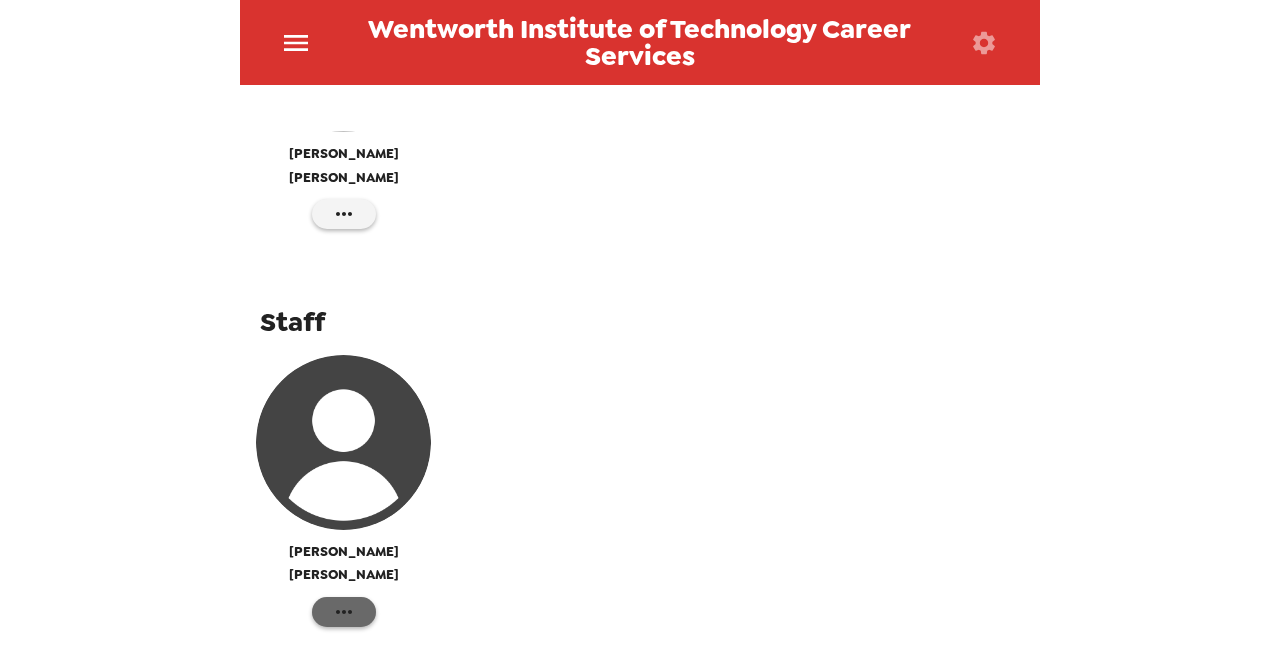 click 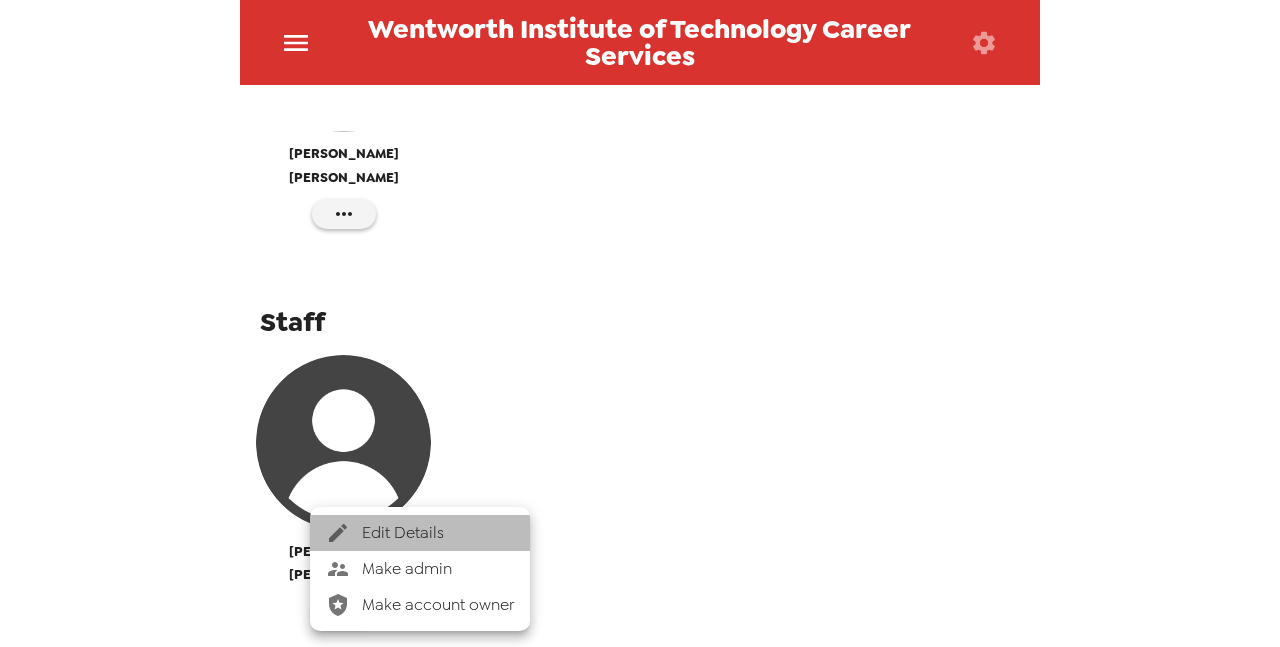click on "Edit Details" at bounding box center [420, 533] 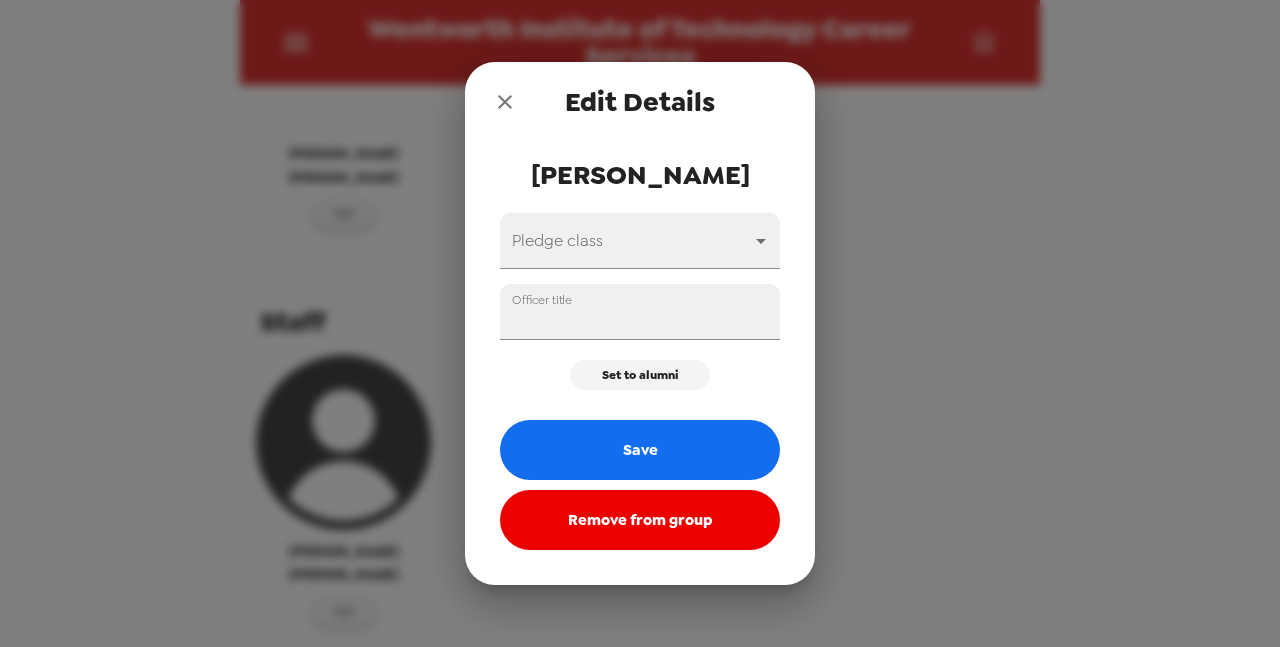 drag, startPoint x: 624, startPoint y: 530, endPoint x: 622, endPoint y: 541, distance: 11.18034 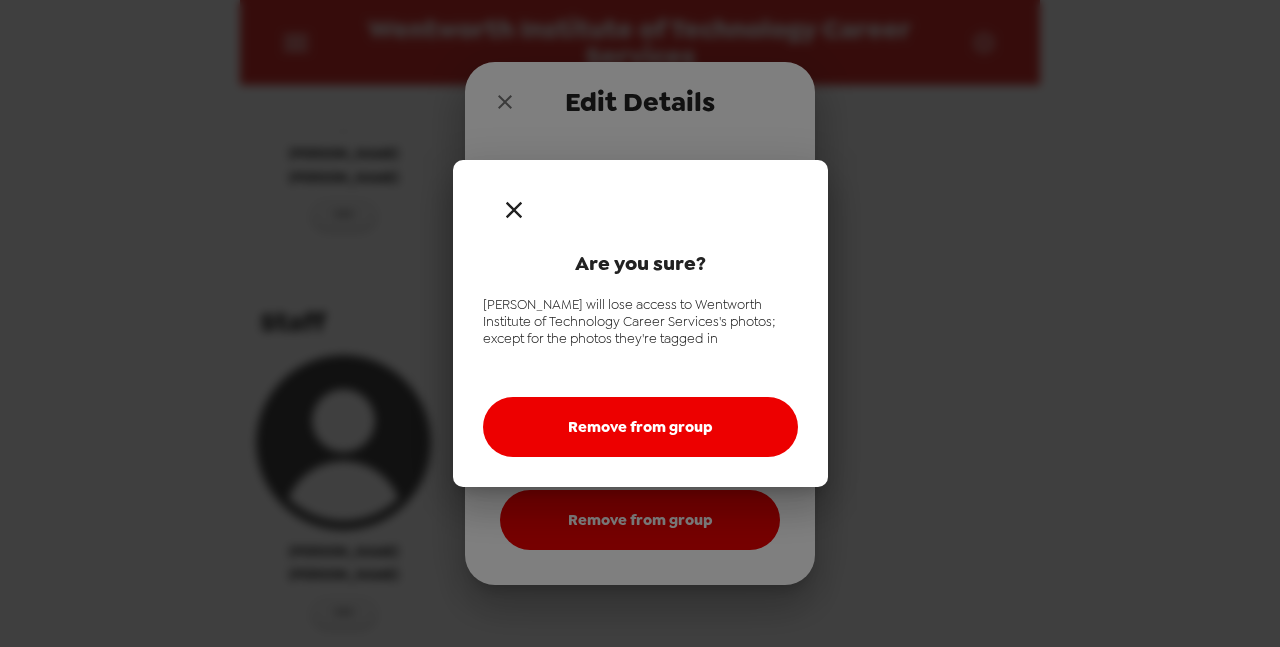 click on "Remove from group" at bounding box center [640, 427] 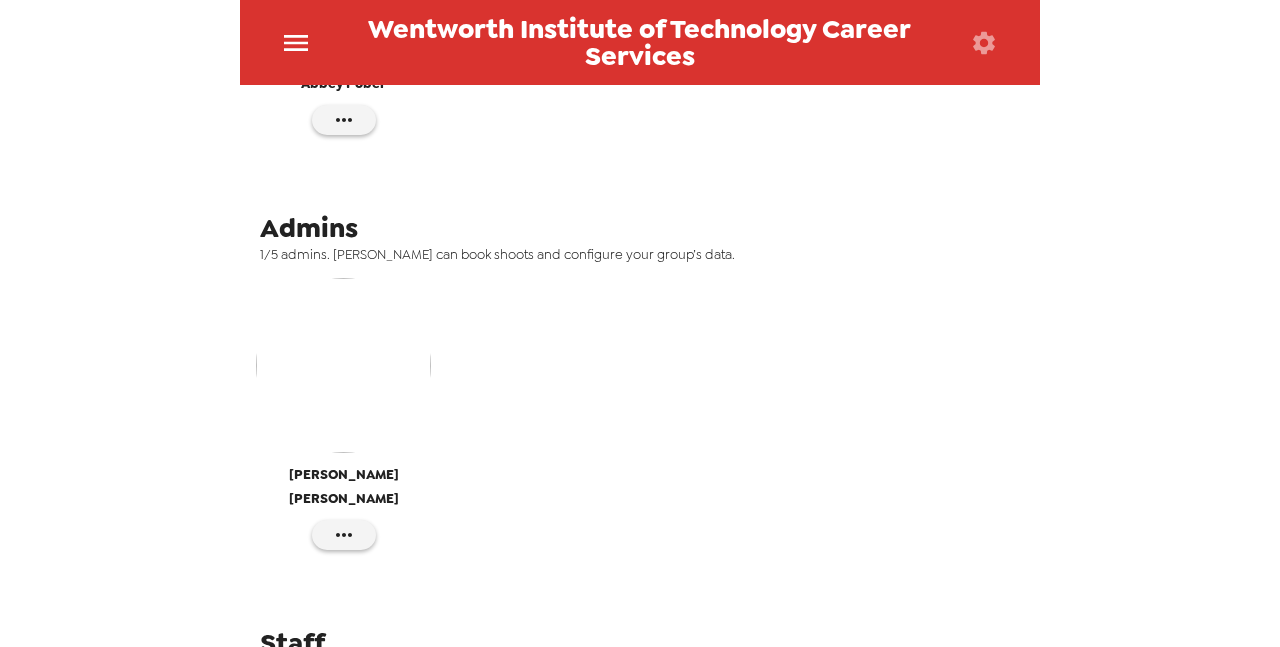 scroll, scrollTop: 620, scrollLeft: 0, axis: vertical 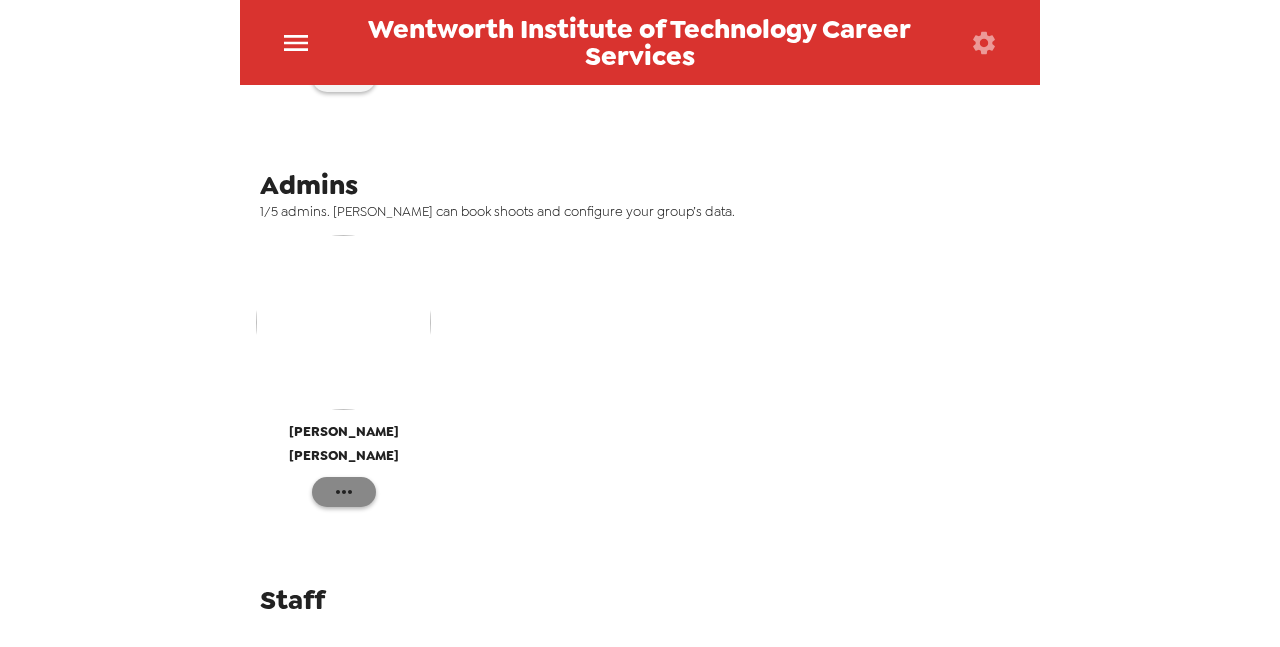 click 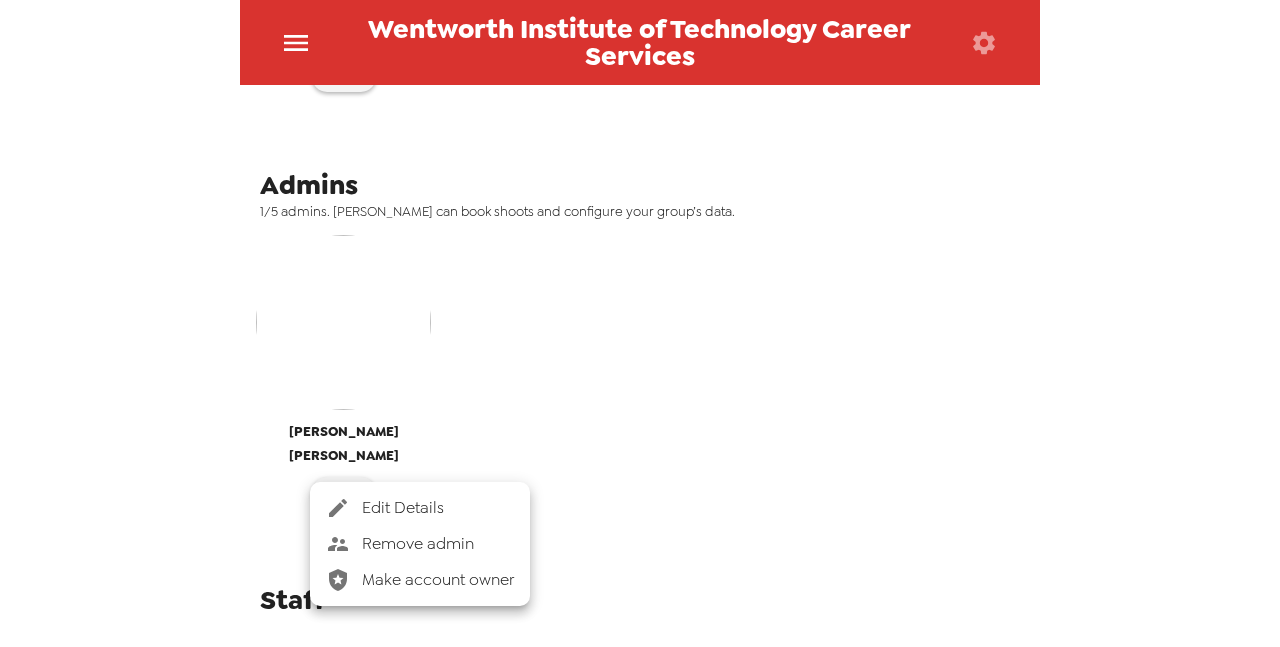 click at bounding box center (640, 323) 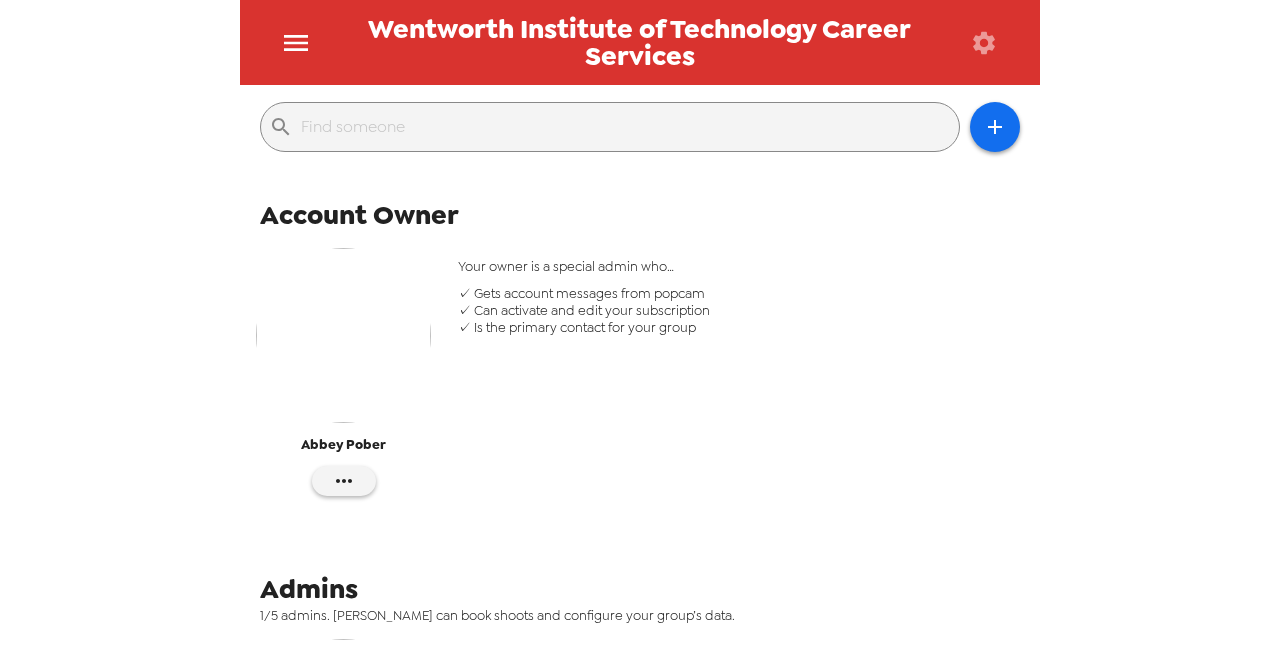 scroll, scrollTop: 0, scrollLeft: 0, axis: both 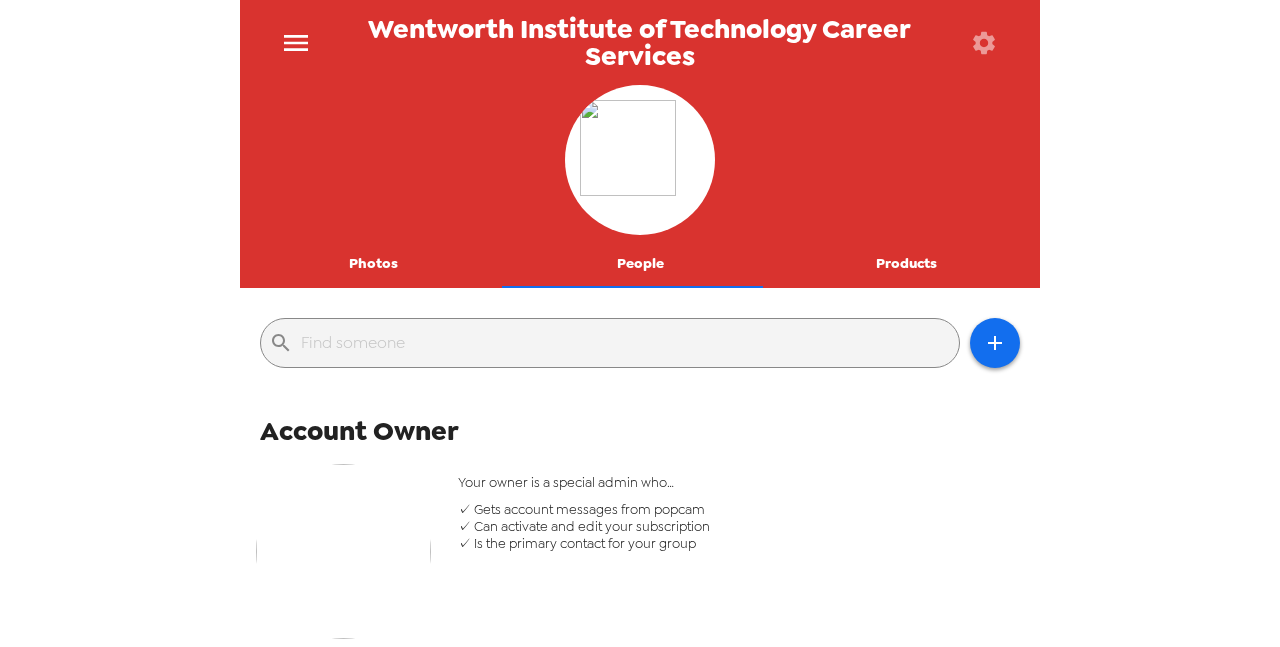 click at bounding box center (626, 343) 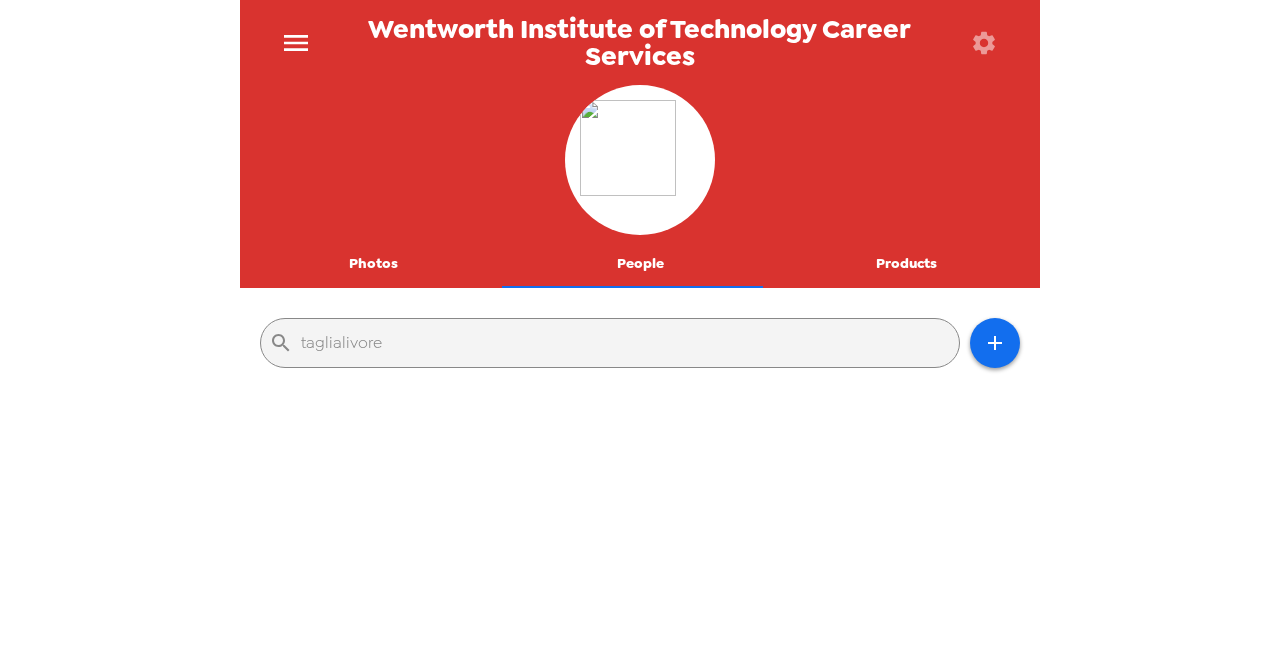 type on "taglialivore" 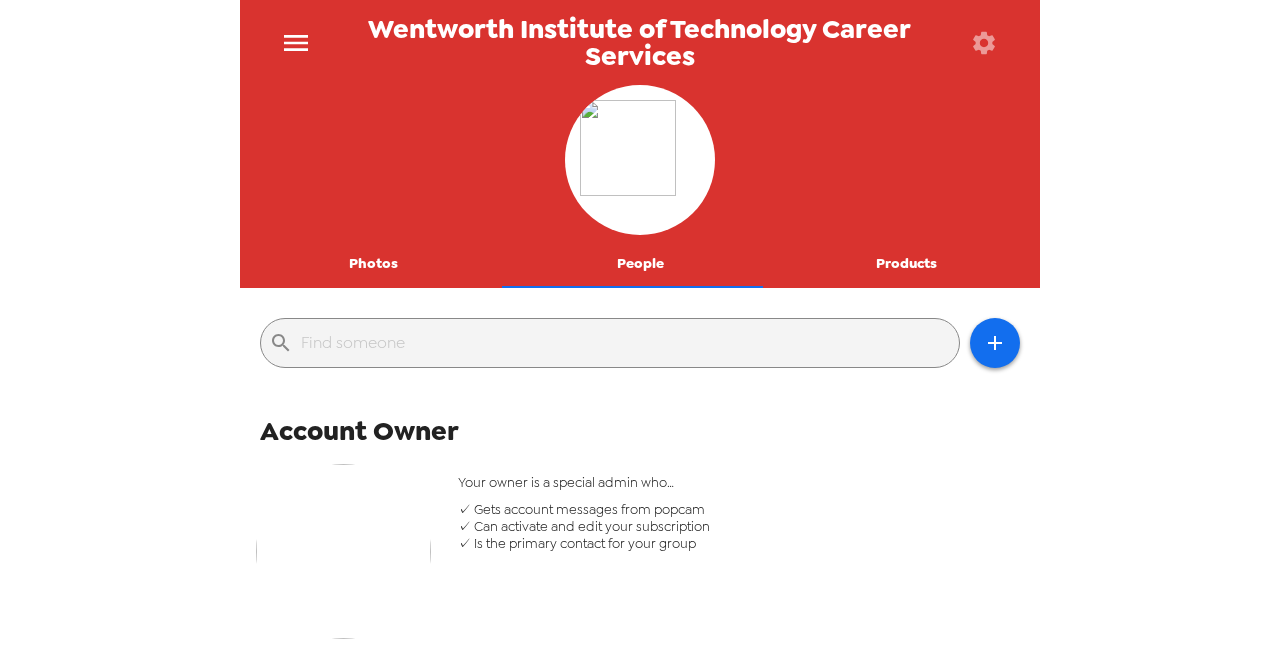 type 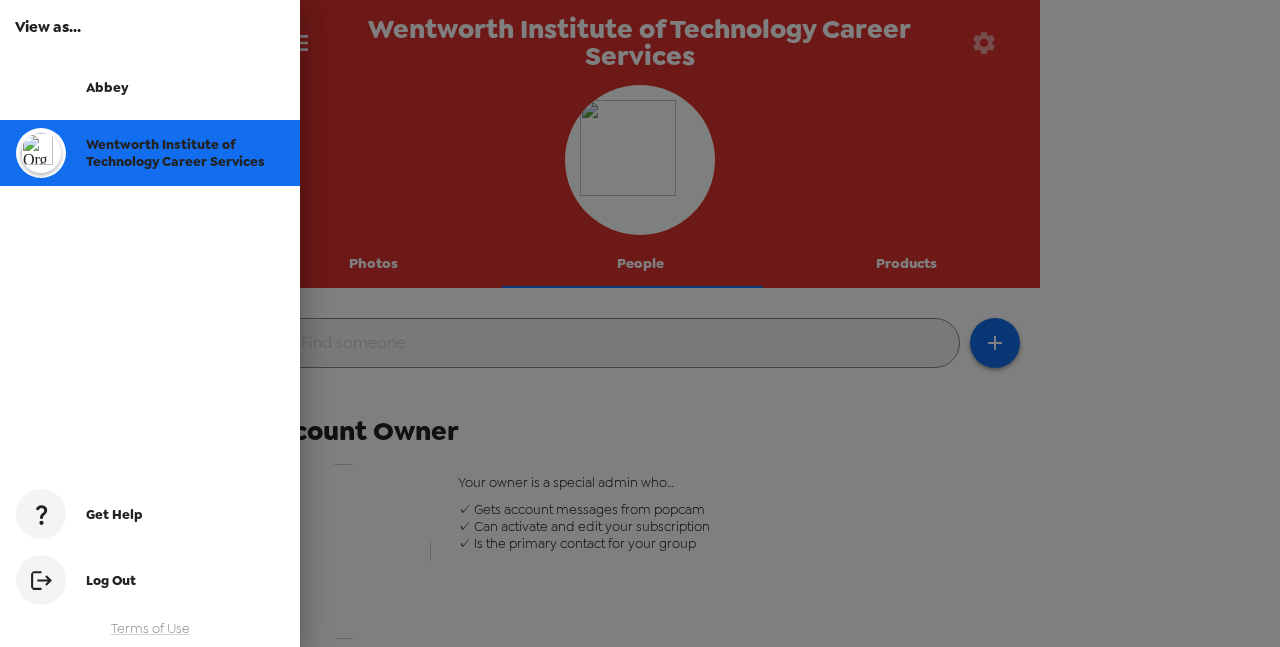 click on "Wentworth Institute of Technology Career Services" at bounding box center [175, 153] 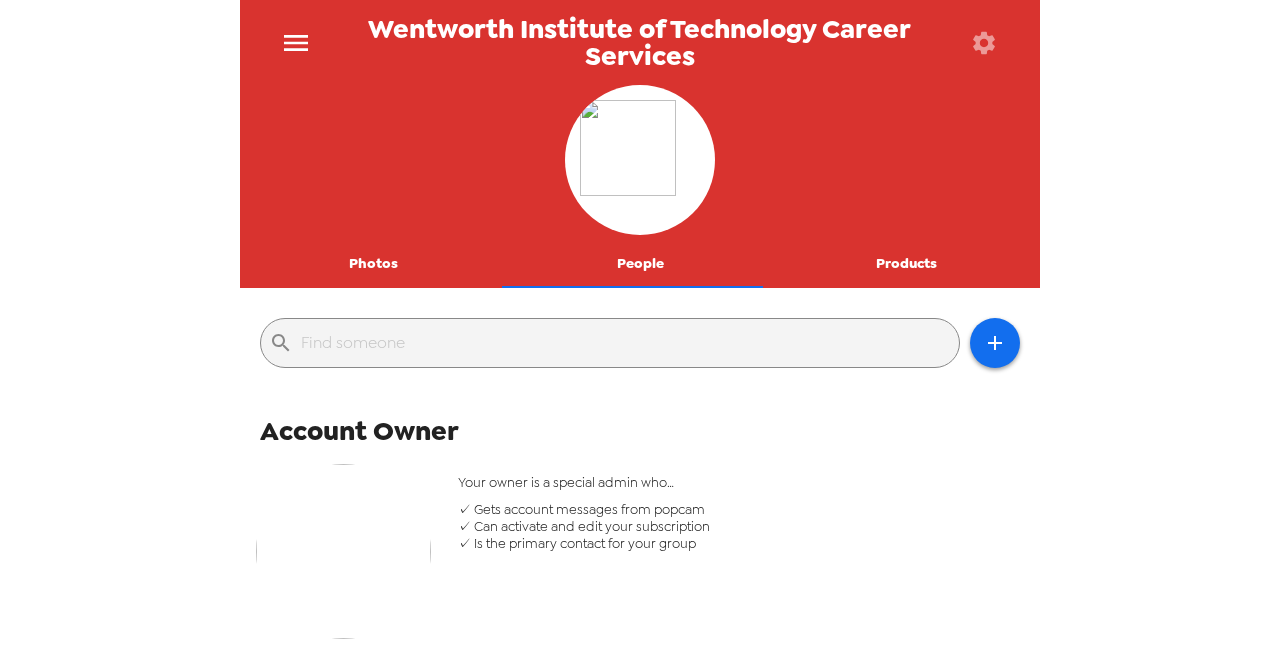 click on "Photos" at bounding box center [373, 264] 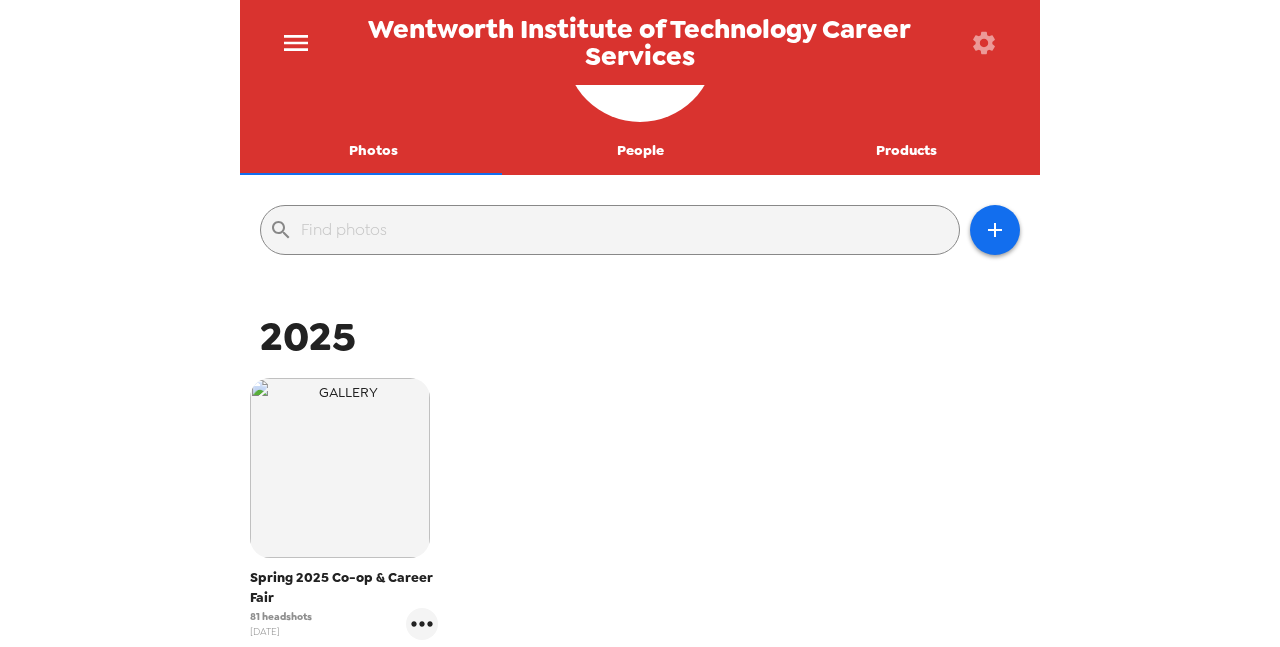 scroll, scrollTop: 82, scrollLeft: 0, axis: vertical 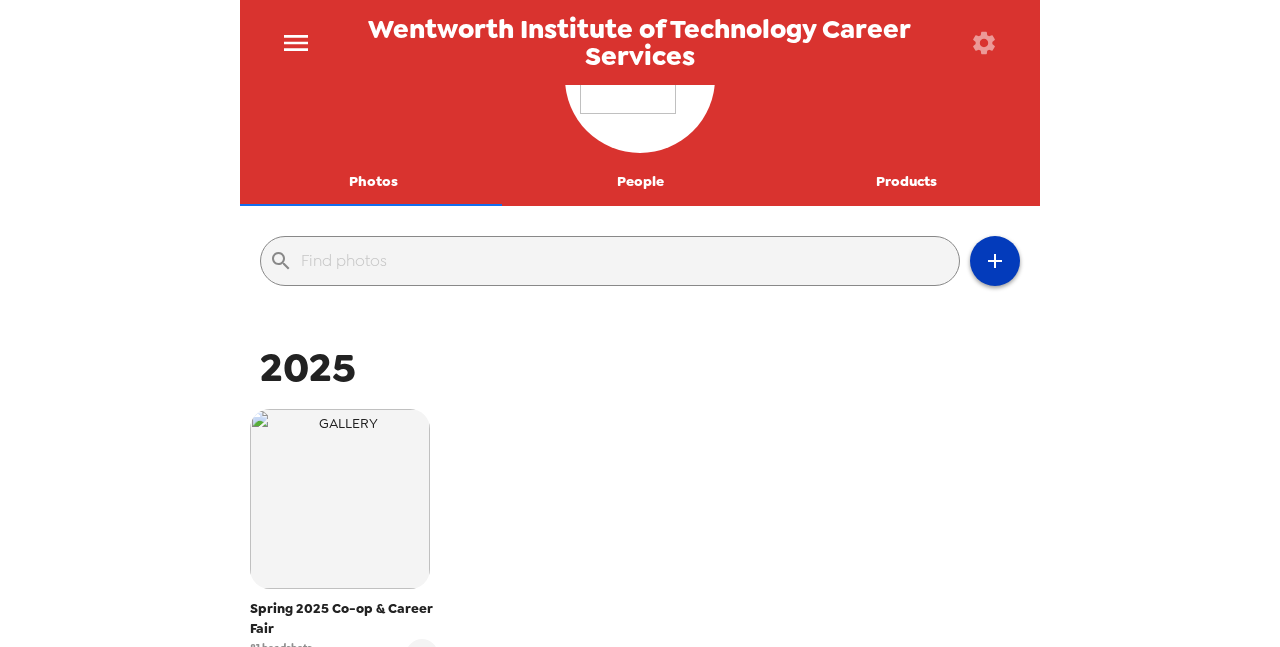 click 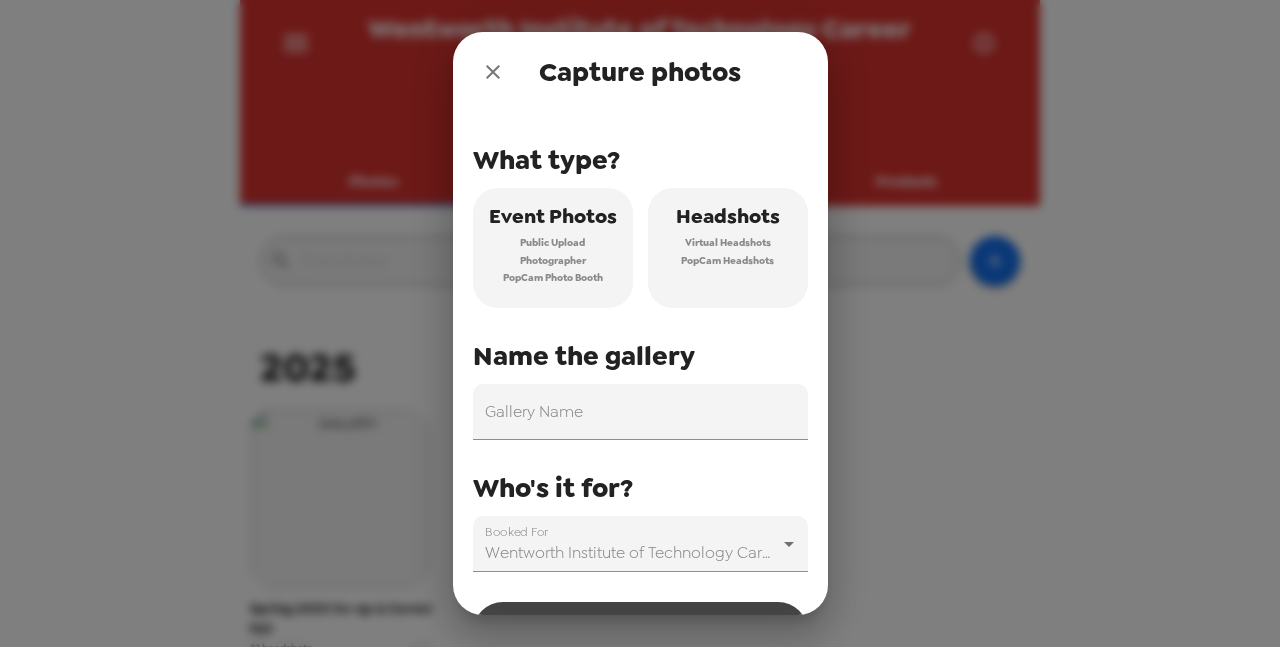 scroll, scrollTop: 64, scrollLeft: 0, axis: vertical 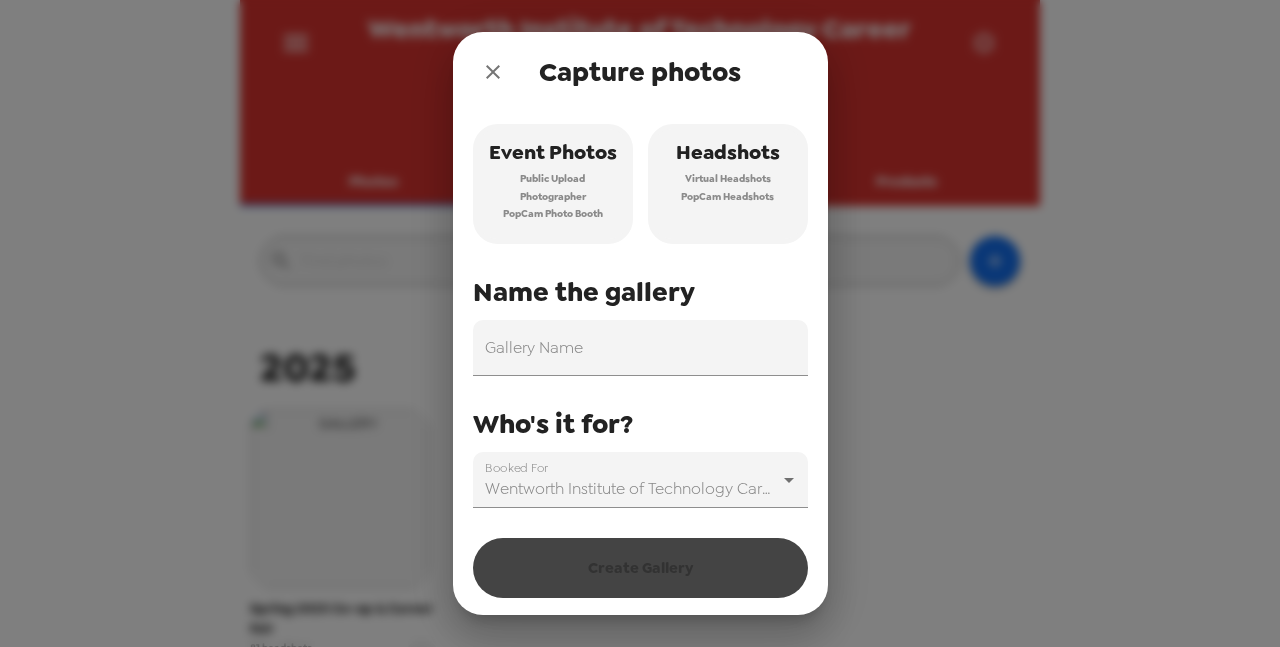 click on "Headshots Virtual Headshots PopCam Headshots" at bounding box center (728, 184) 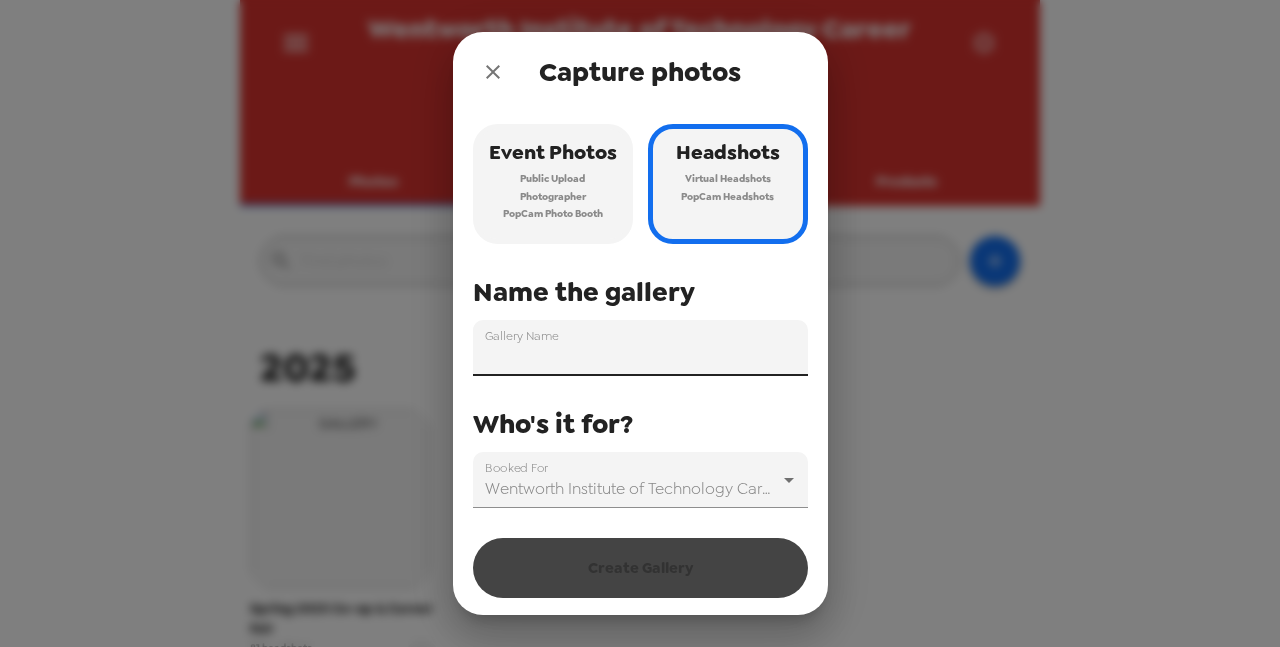 click on "Gallery Name" at bounding box center [640, 348] 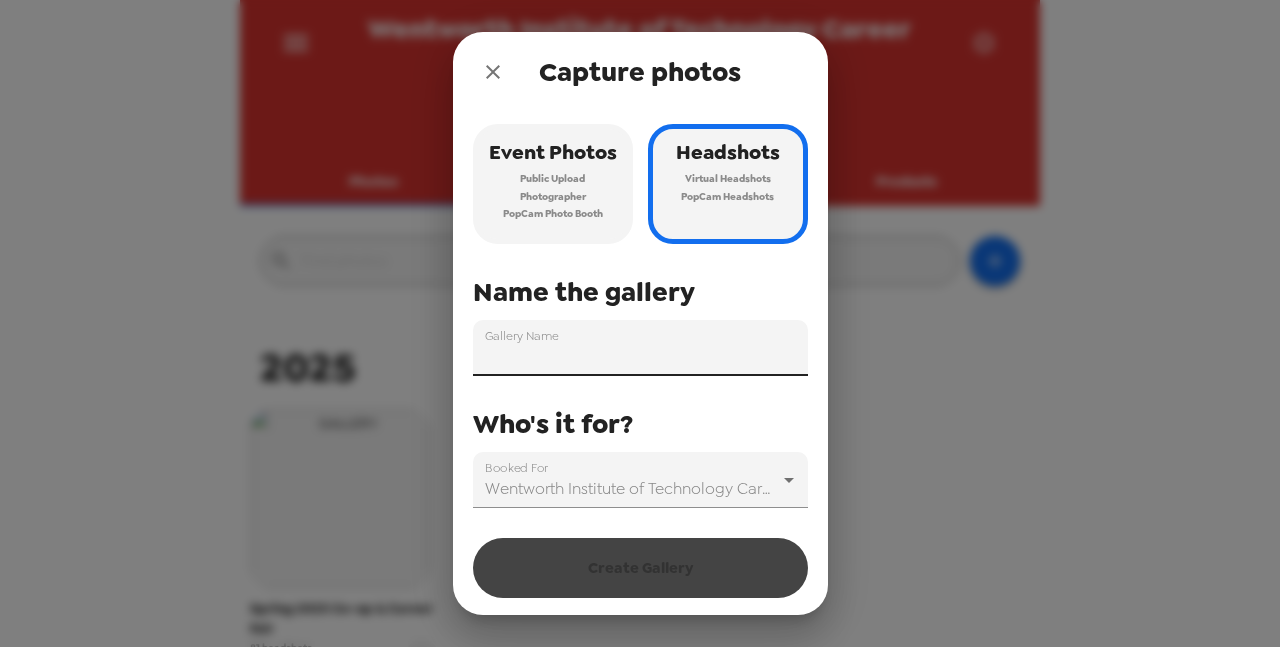 click on "Name the gallery" at bounding box center (584, 292) 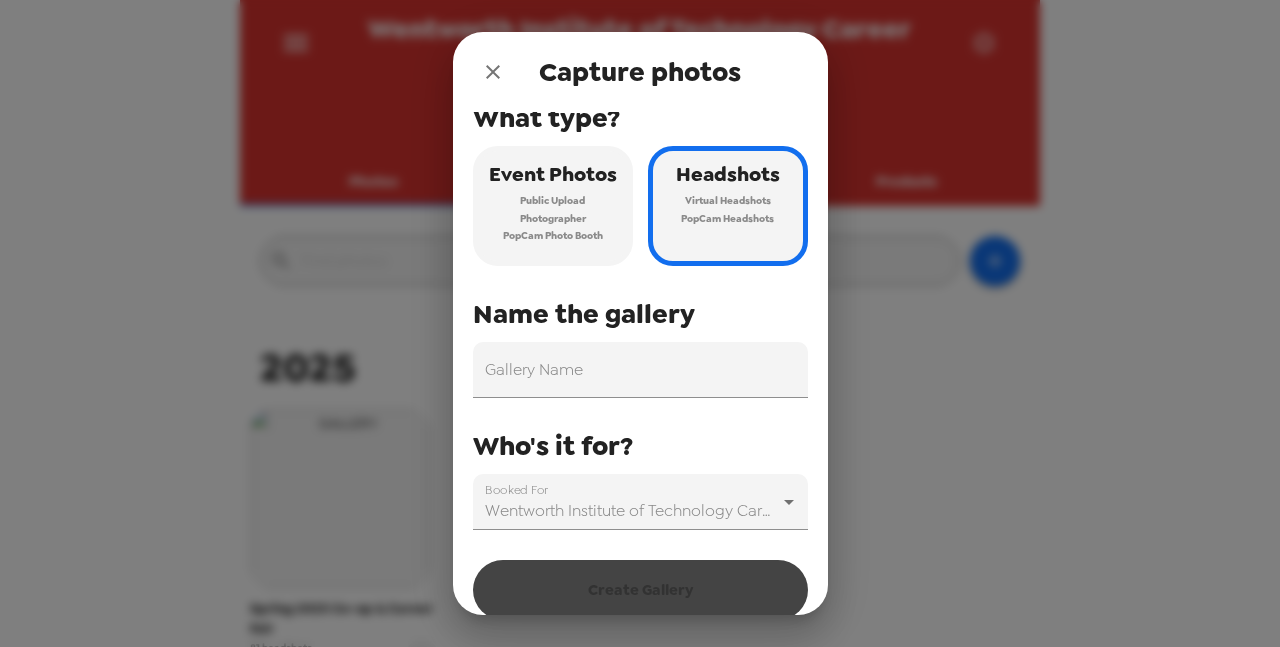 scroll, scrollTop: 64, scrollLeft: 0, axis: vertical 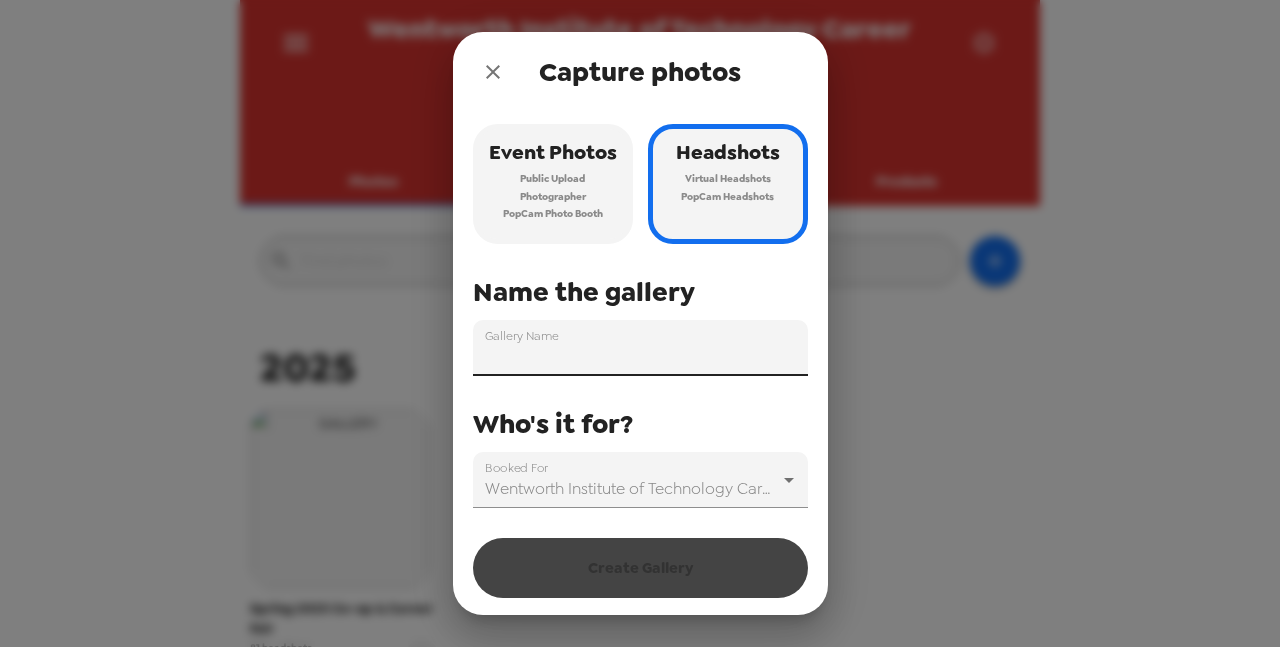 click on "Gallery Name" at bounding box center [640, 348] 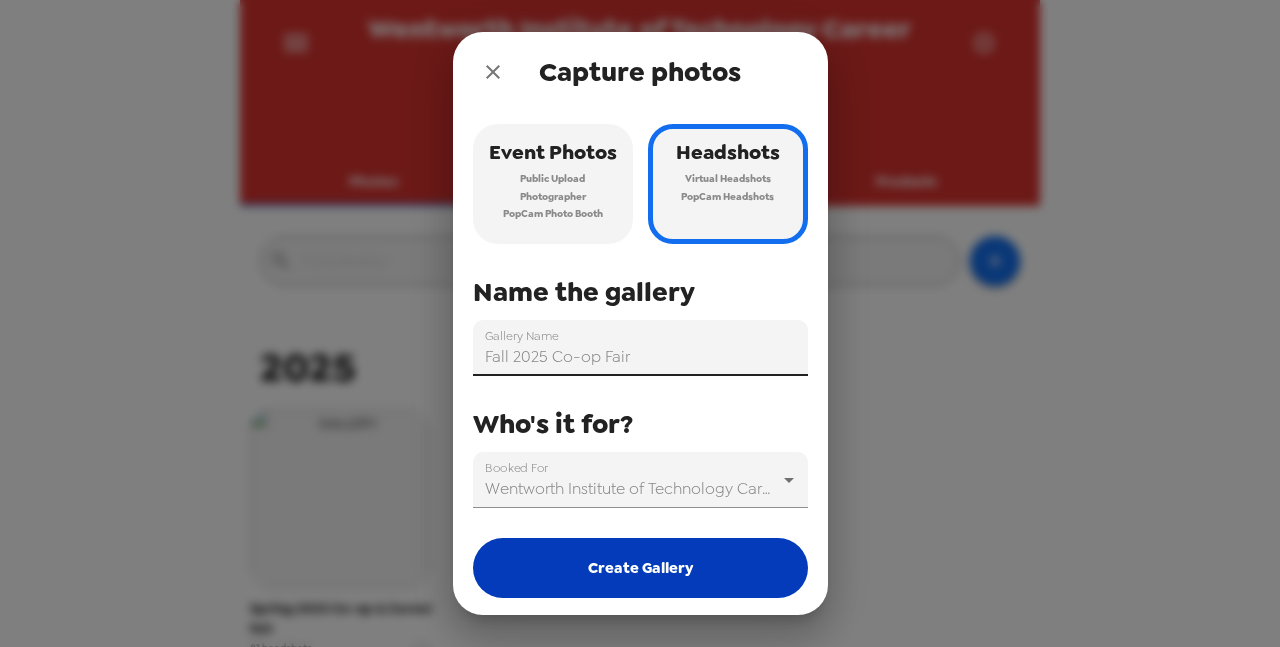 type on "Fall 2025 Co-op Fair" 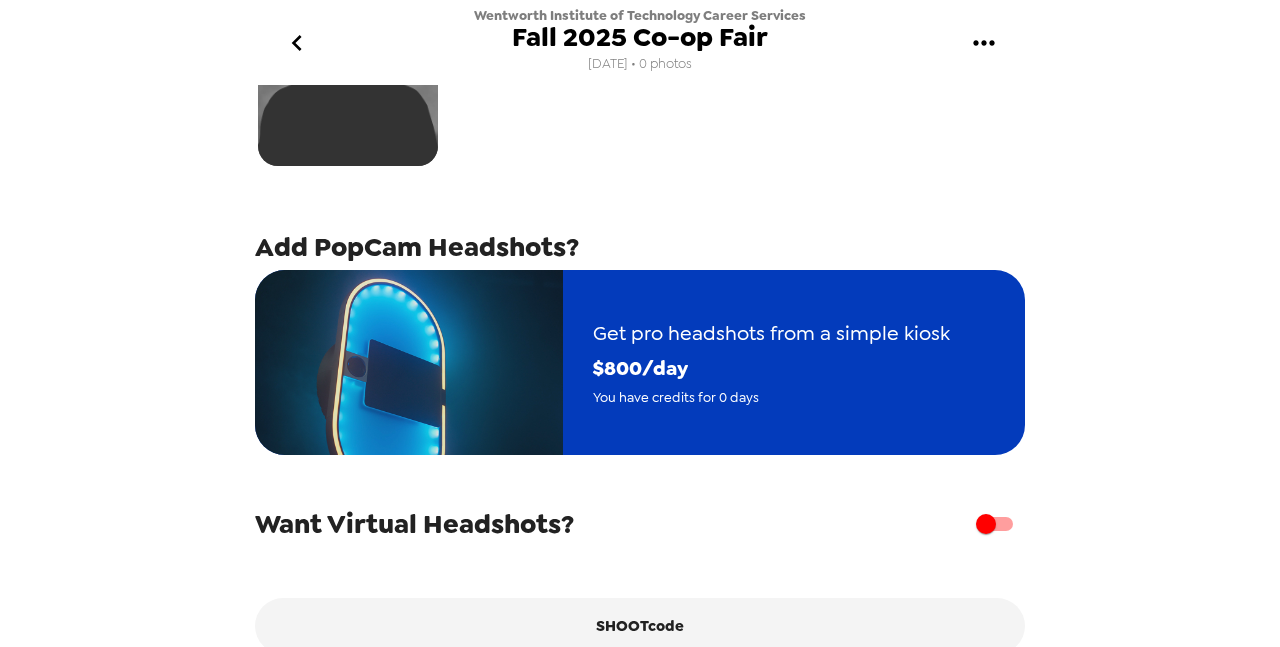 scroll, scrollTop: 300, scrollLeft: 0, axis: vertical 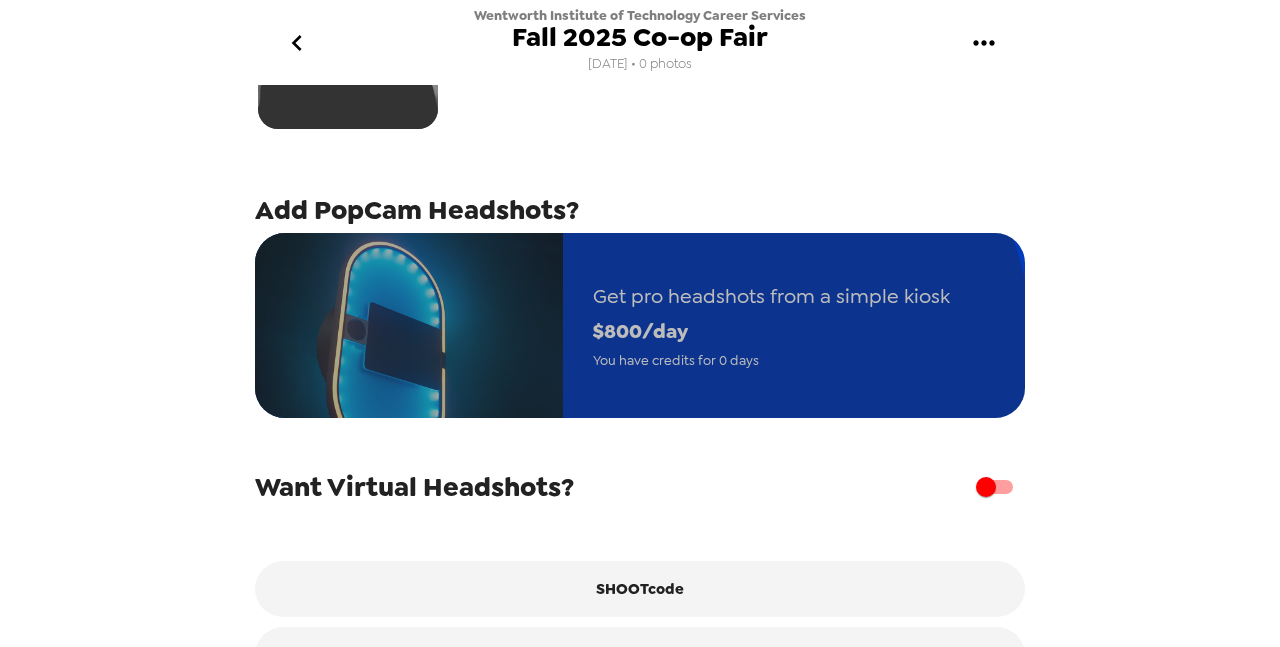 click on "Get pro headshots from a simple kiosk $ 800 /day You have credits for   0   days" at bounding box center (771, 325) 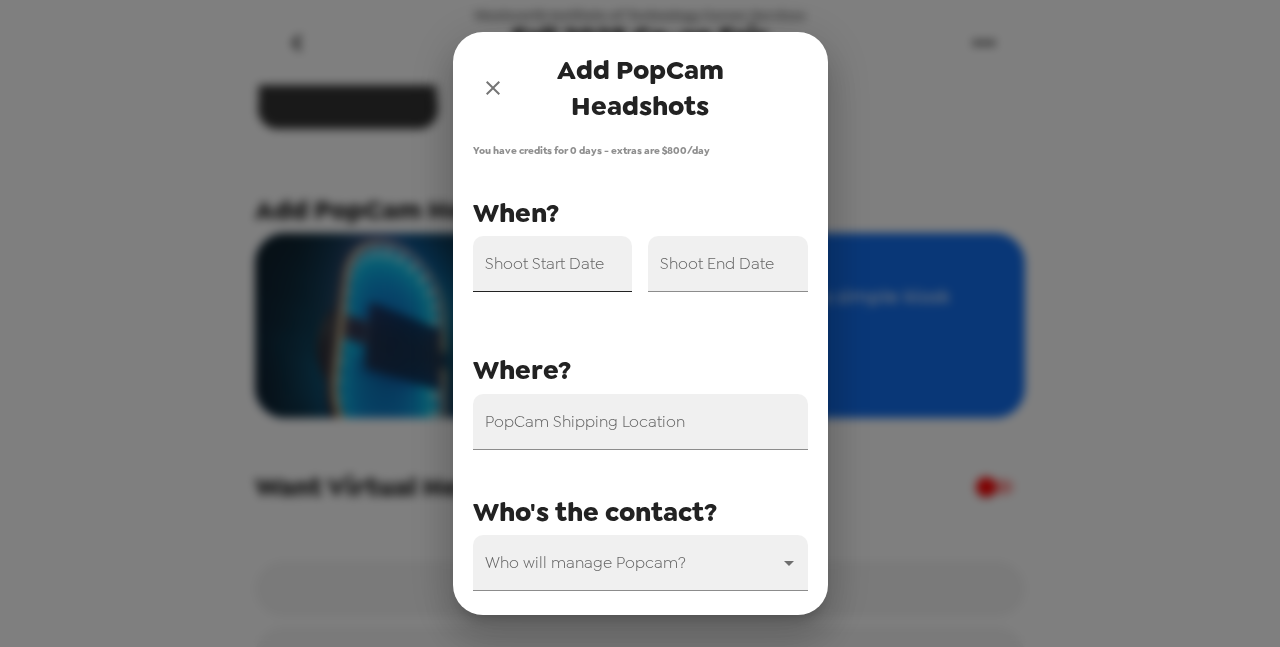 click on "Shoot Start Date" at bounding box center (553, 264) 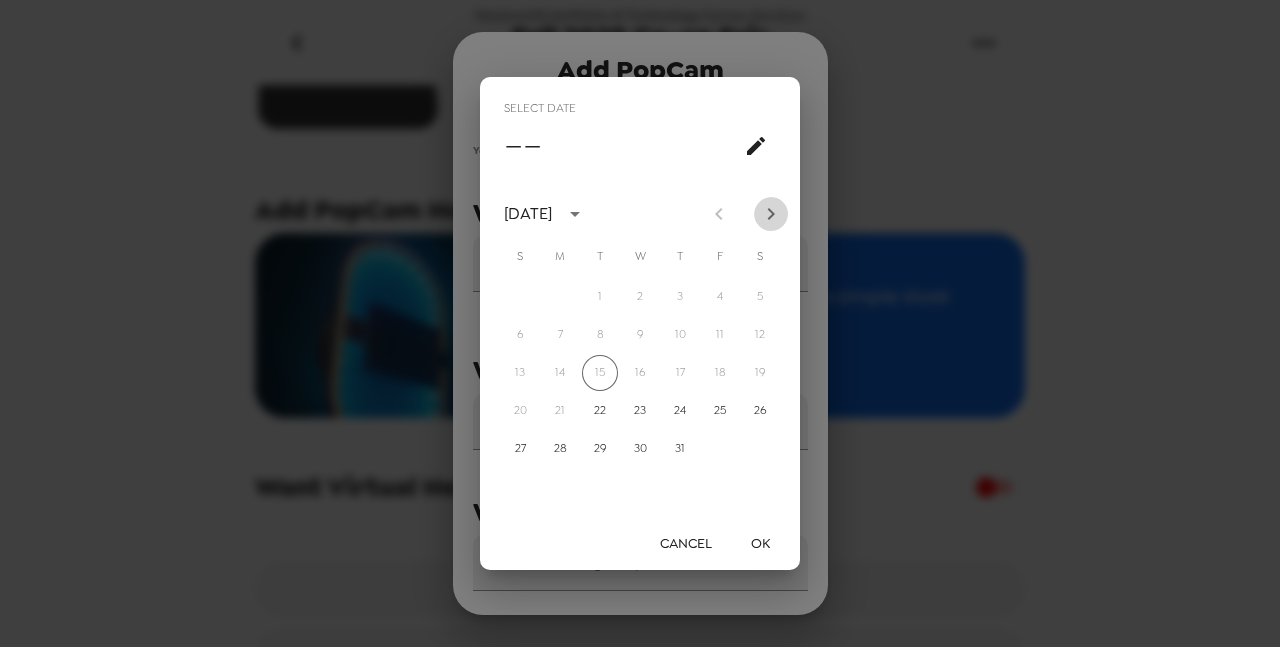 click 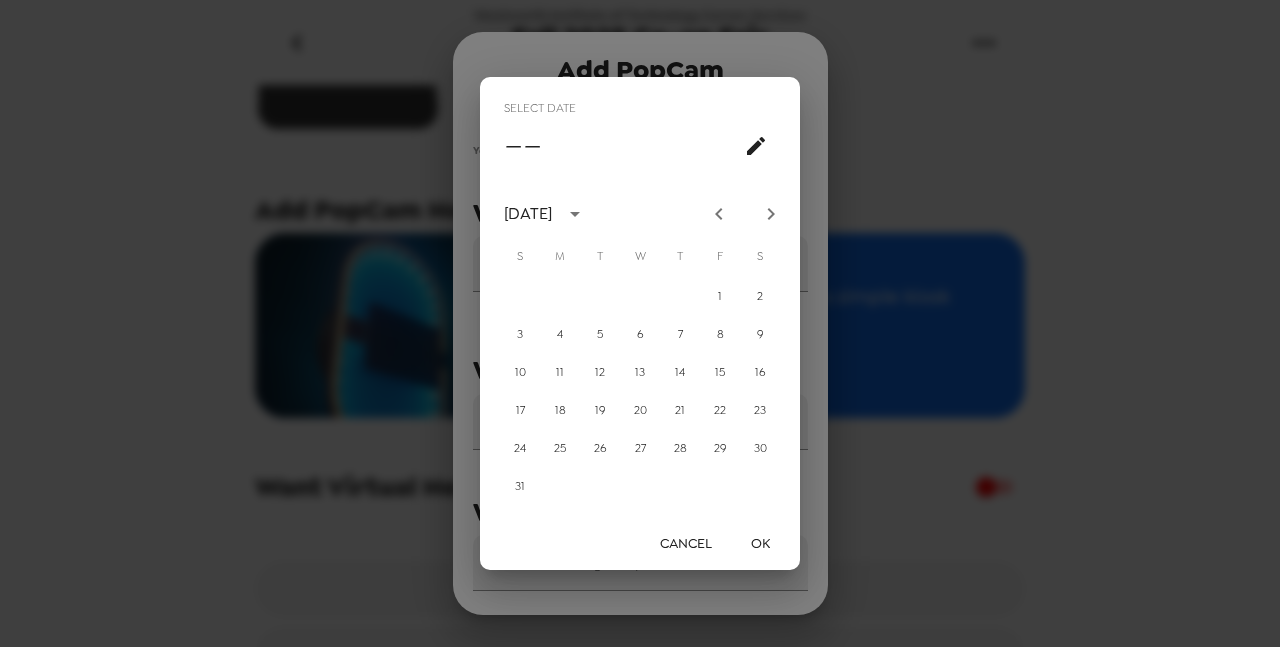 click 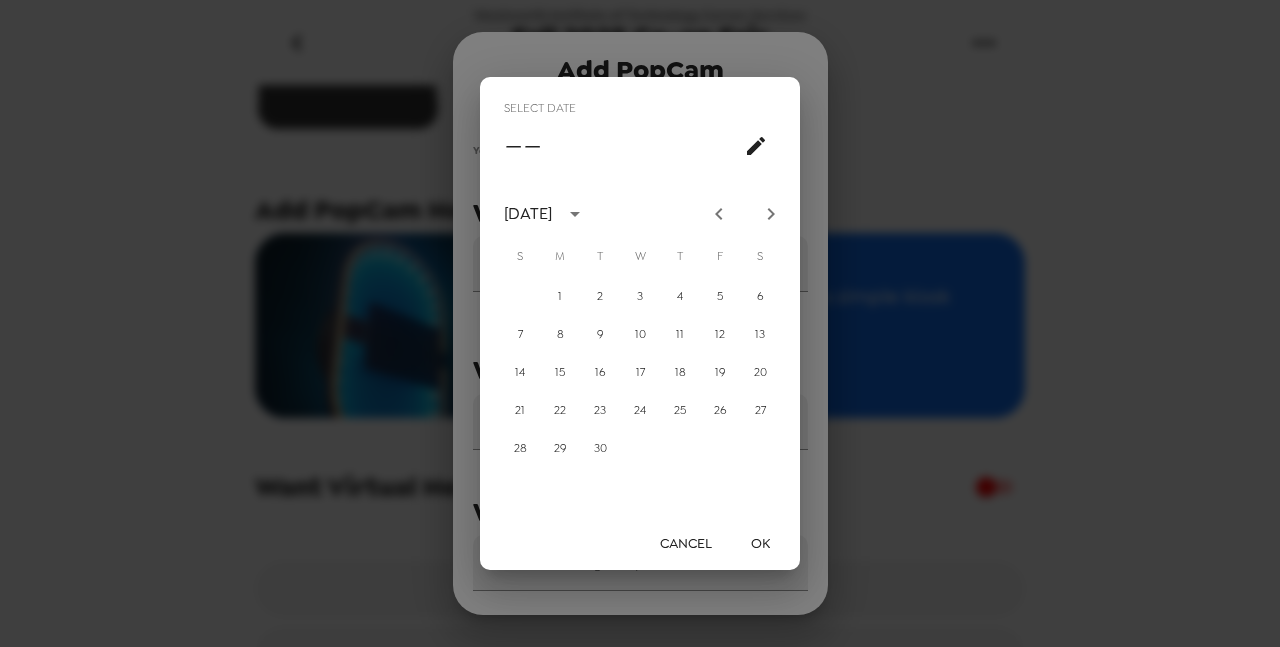 click 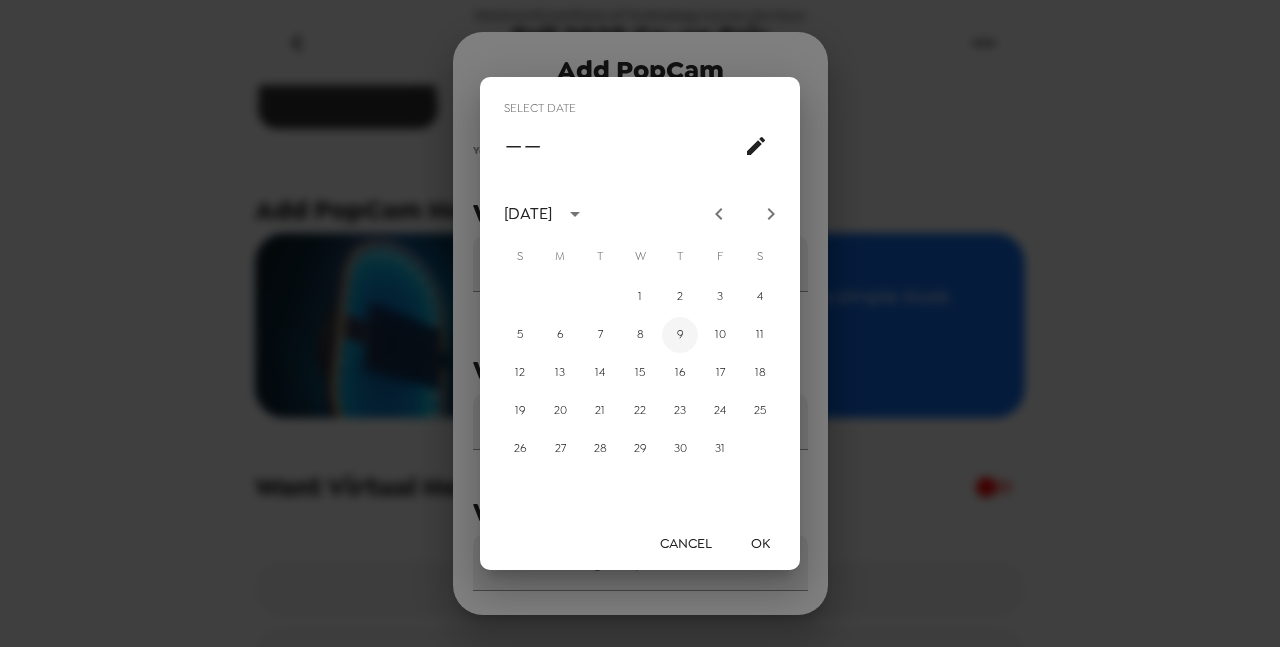 click on "9" at bounding box center [680, 335] 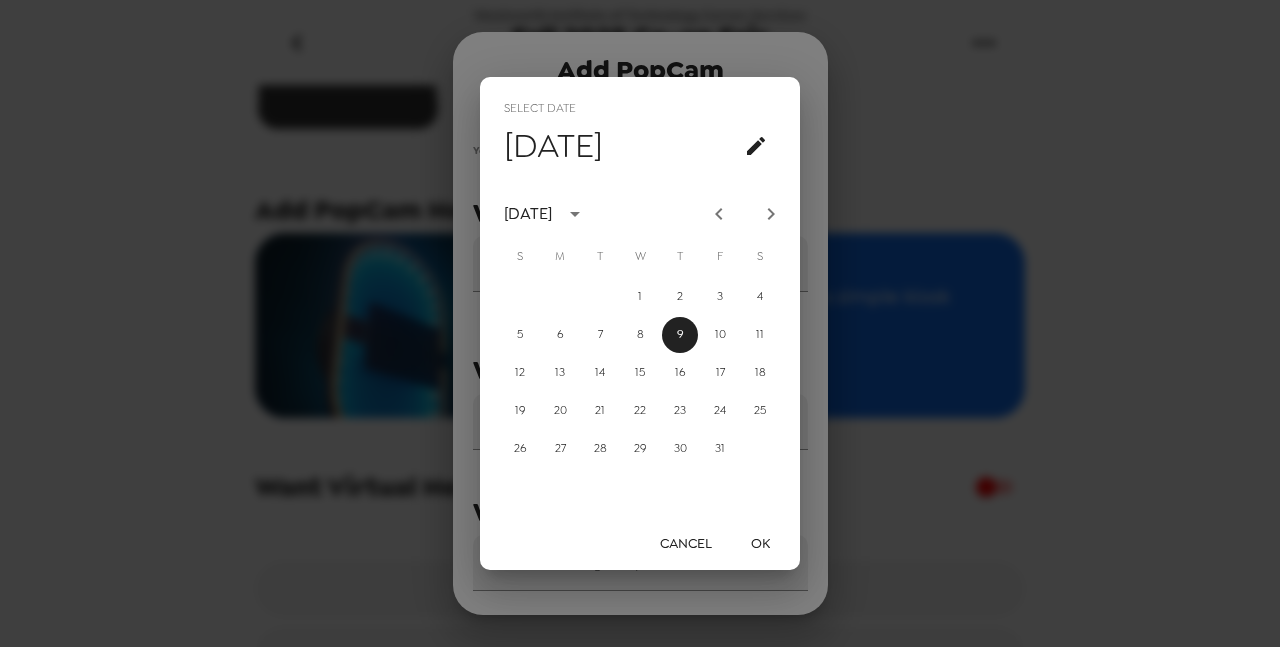 click on "OK" at bounding box center [760, 543] 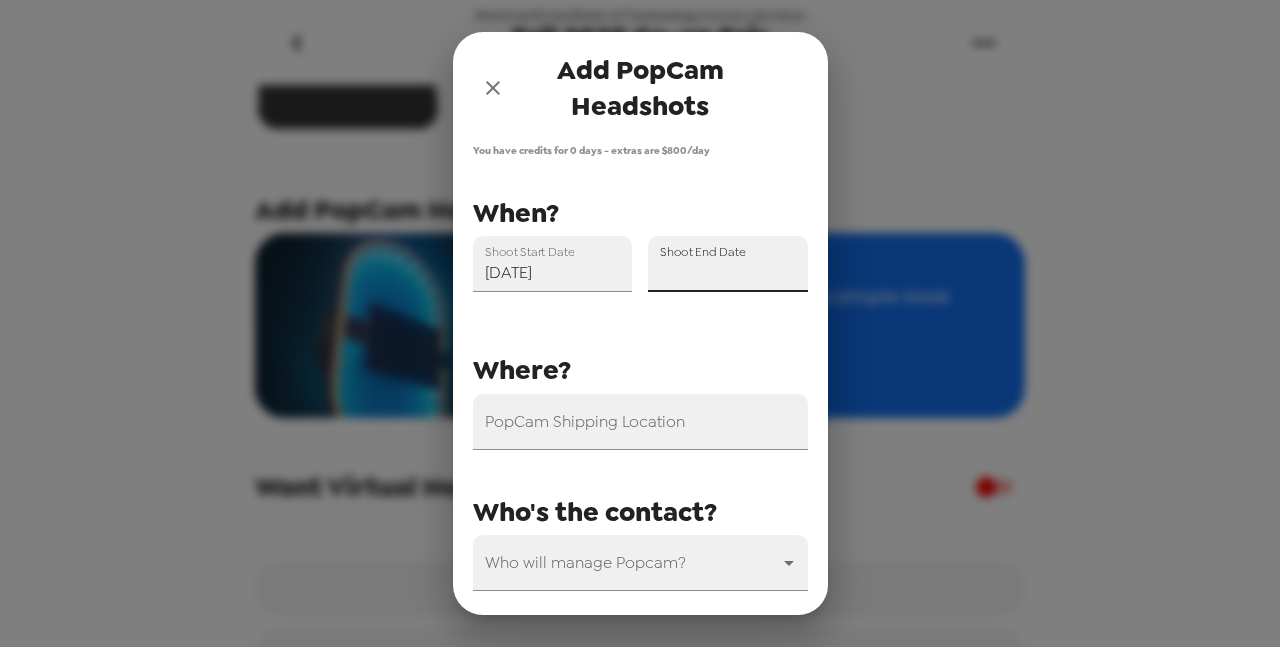click on "Shoot End Date" at bounding box center [728, 264] 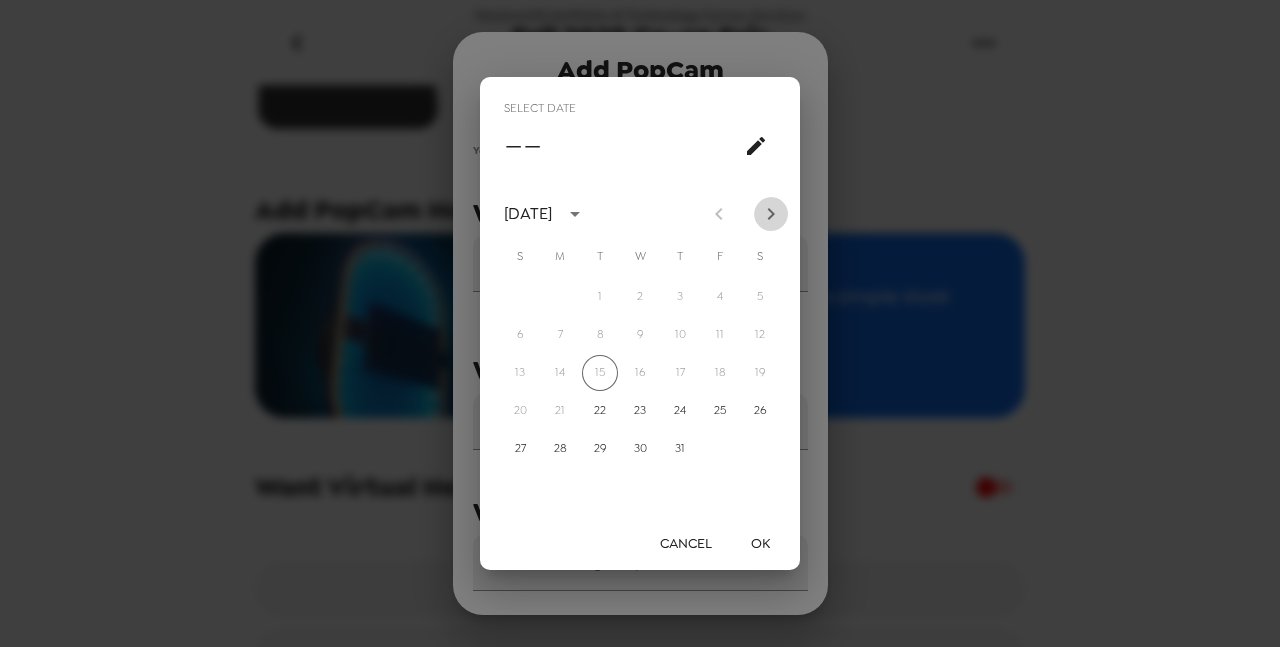 click 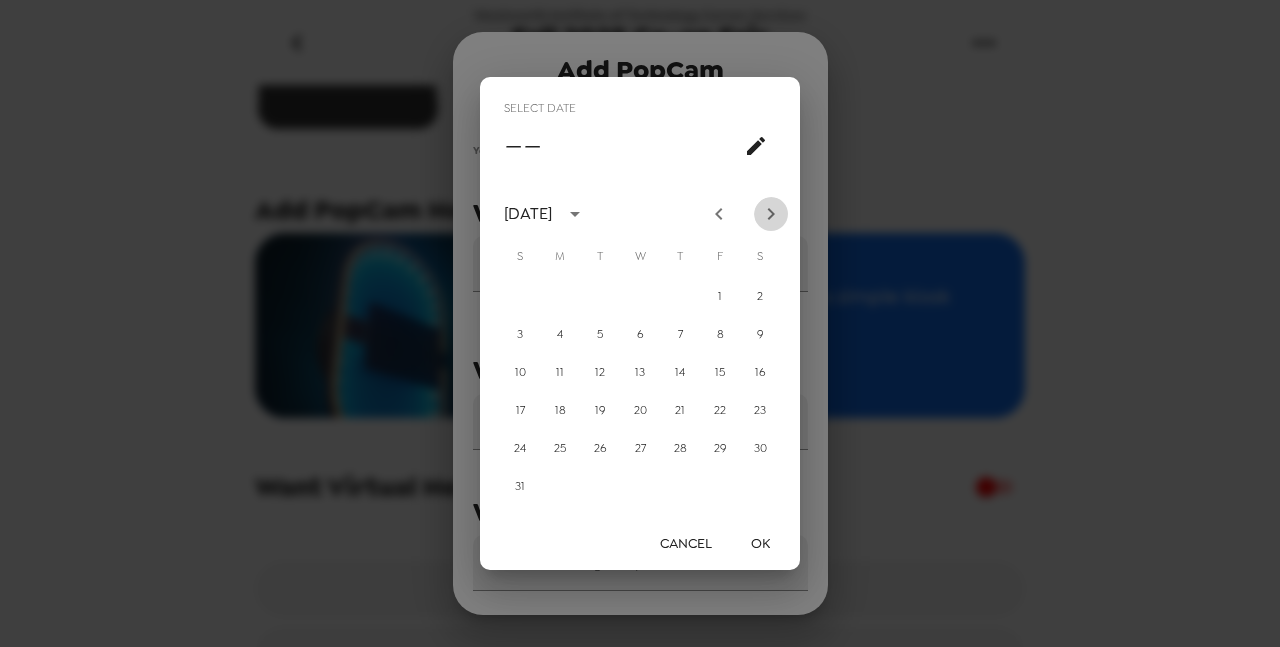 click 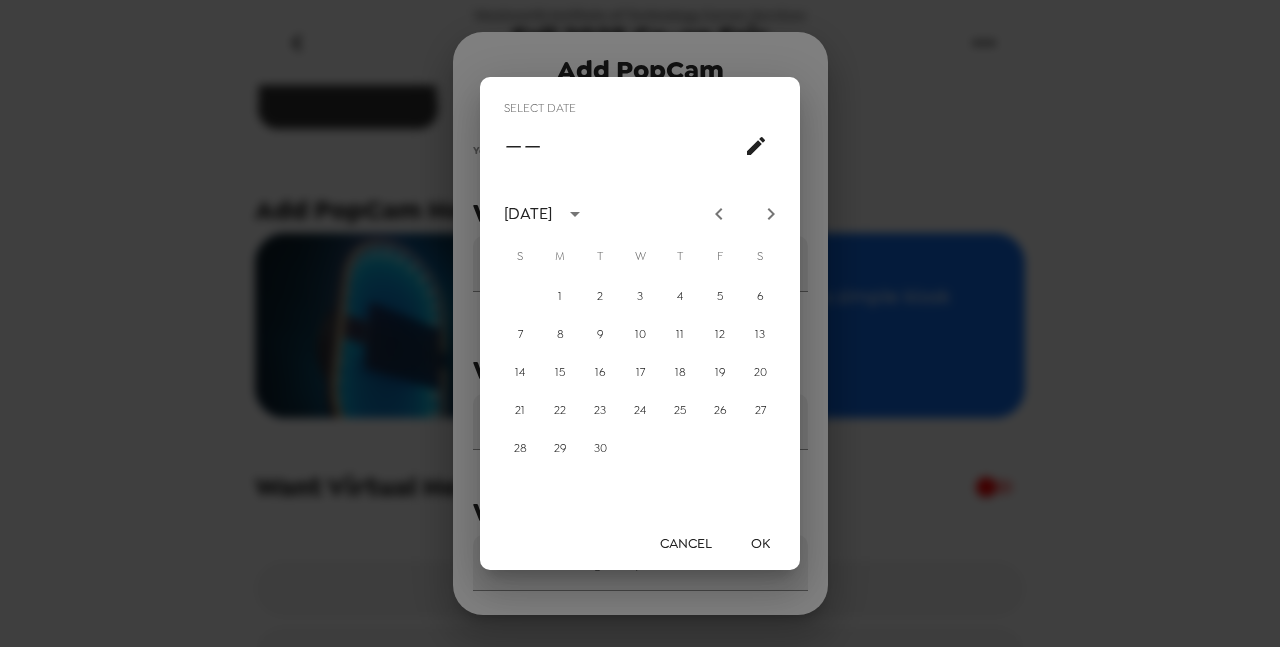 click 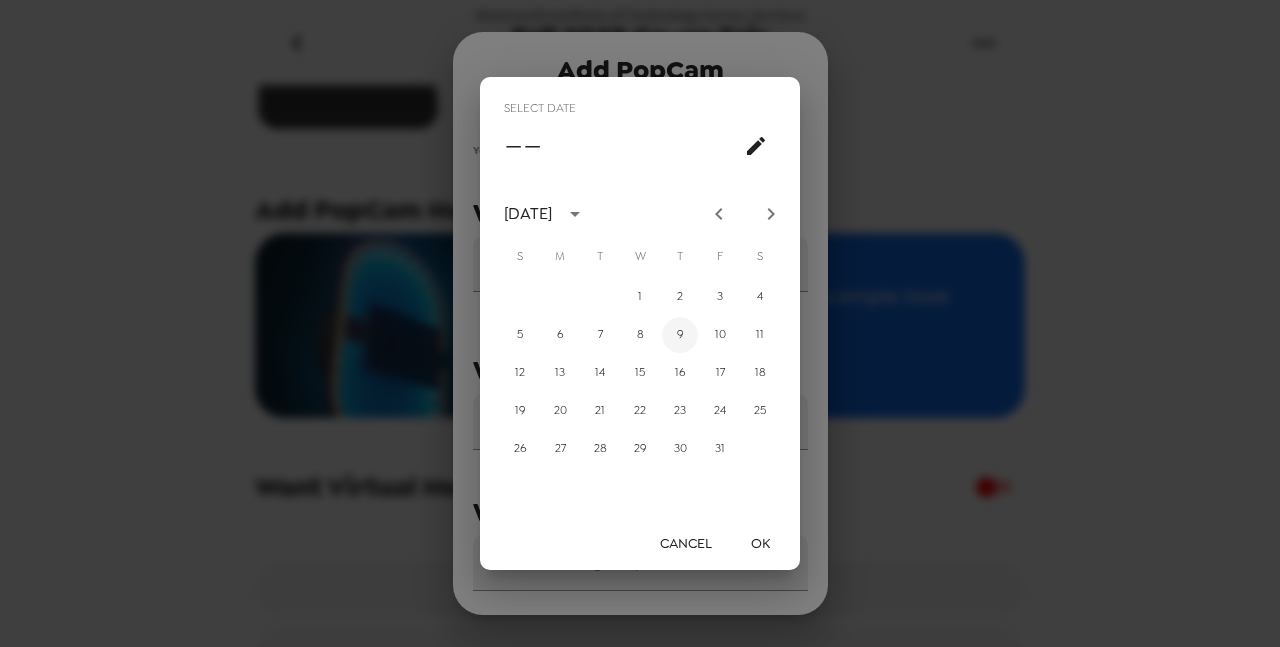 click on "9" at bounding box center (680, 335) 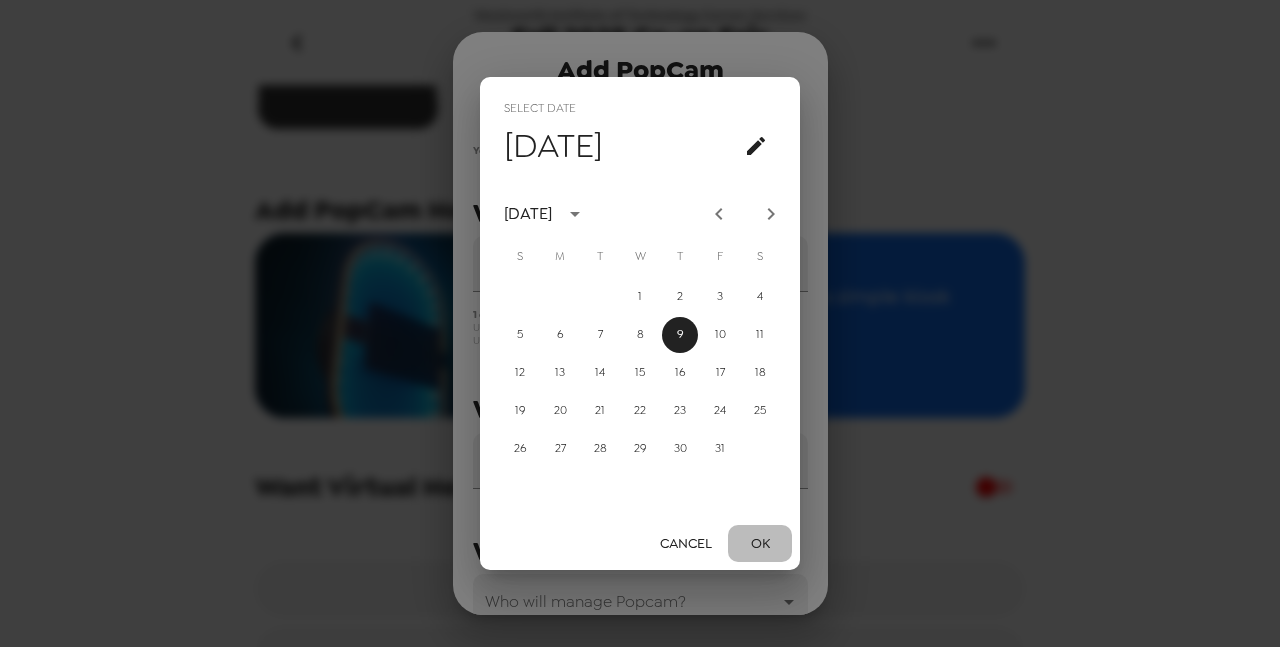 click on "OK" at bounding box center (760, 543) 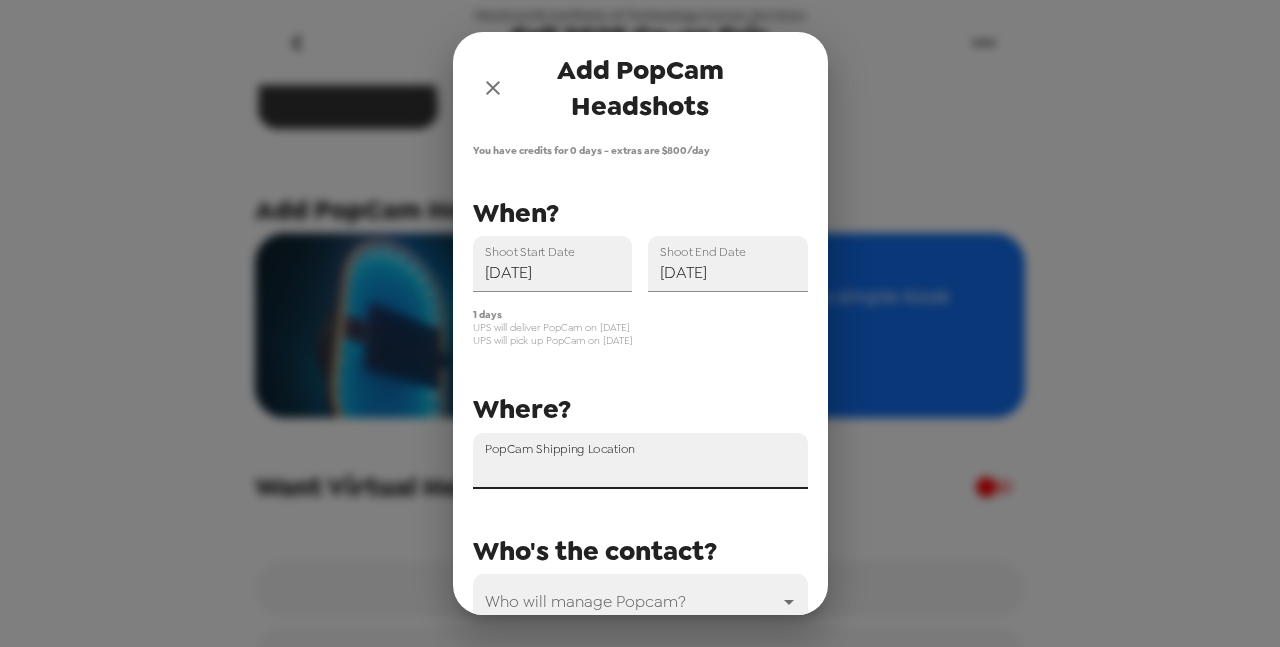 click on "PopCam Shipping Location" at bounding box center [640, 461] 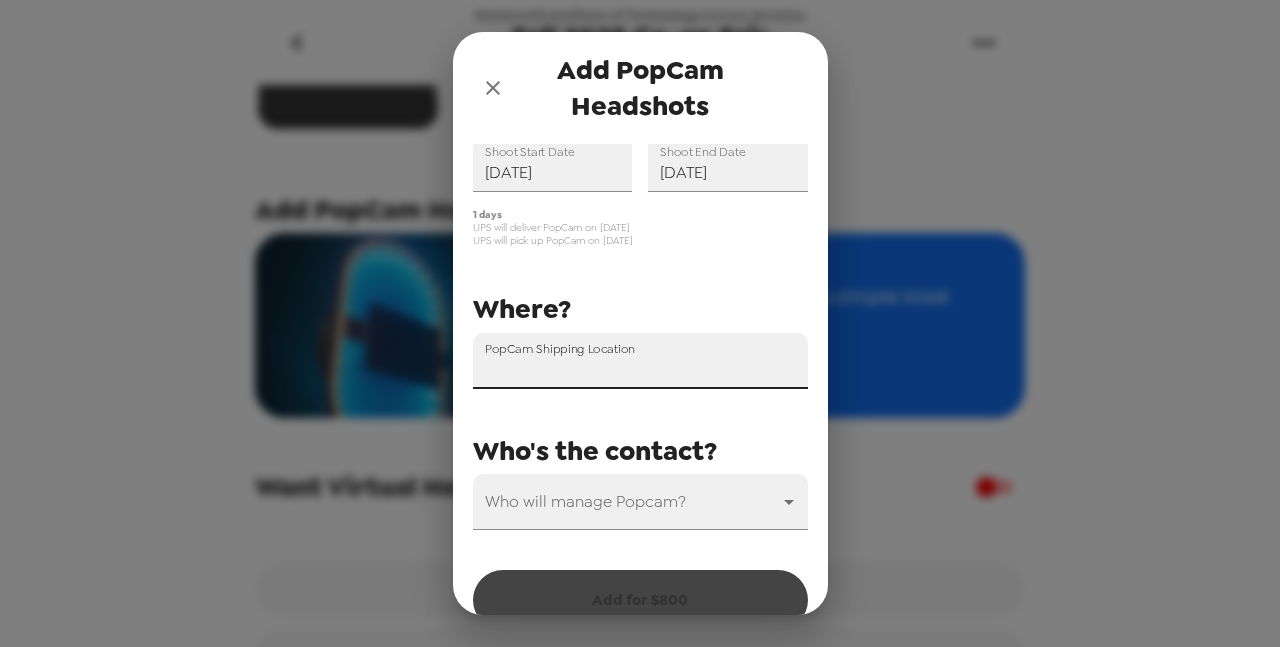 scroll, scrollTop: 0, scrollLeft: 0, axis: both 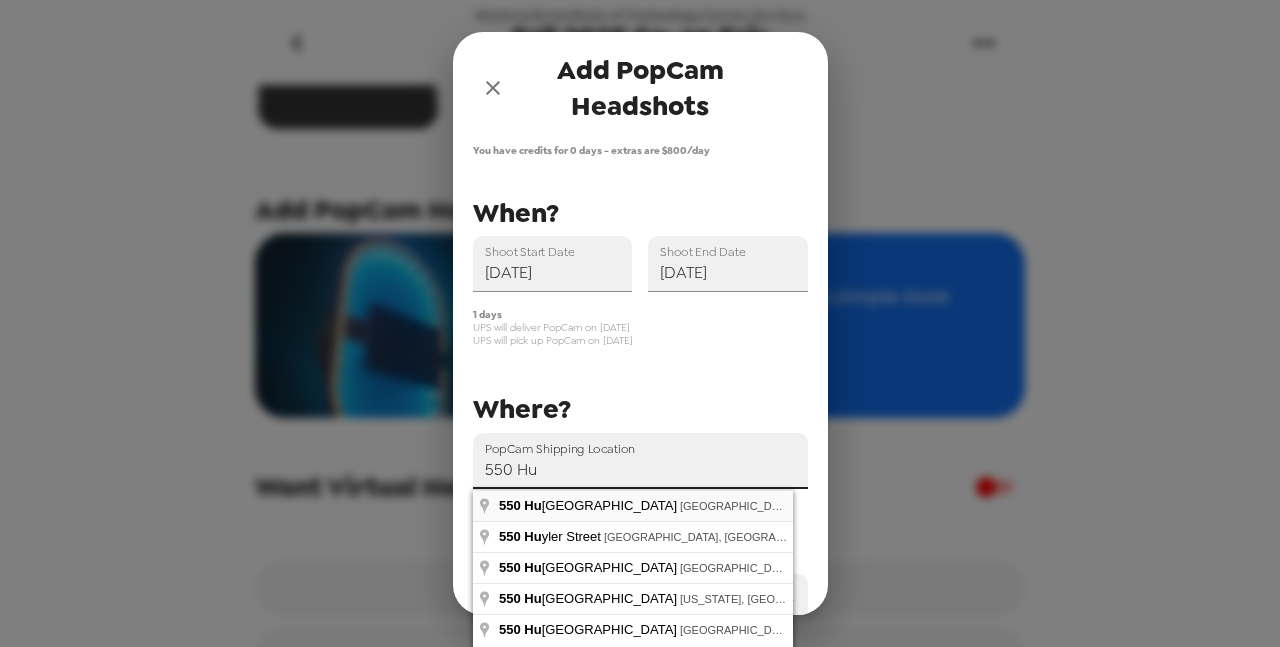 type on "[STREET_ADDRESS]" 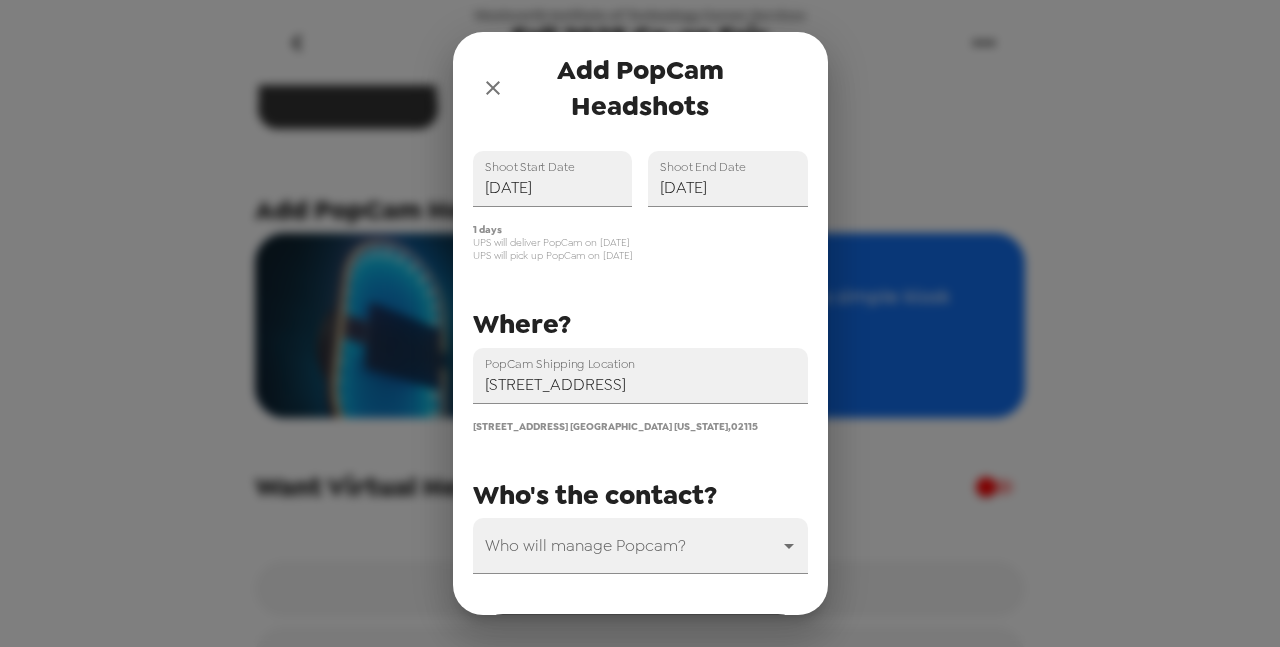 scroll, scrollTop: 164, scrollLeft: 0, axis: vertical 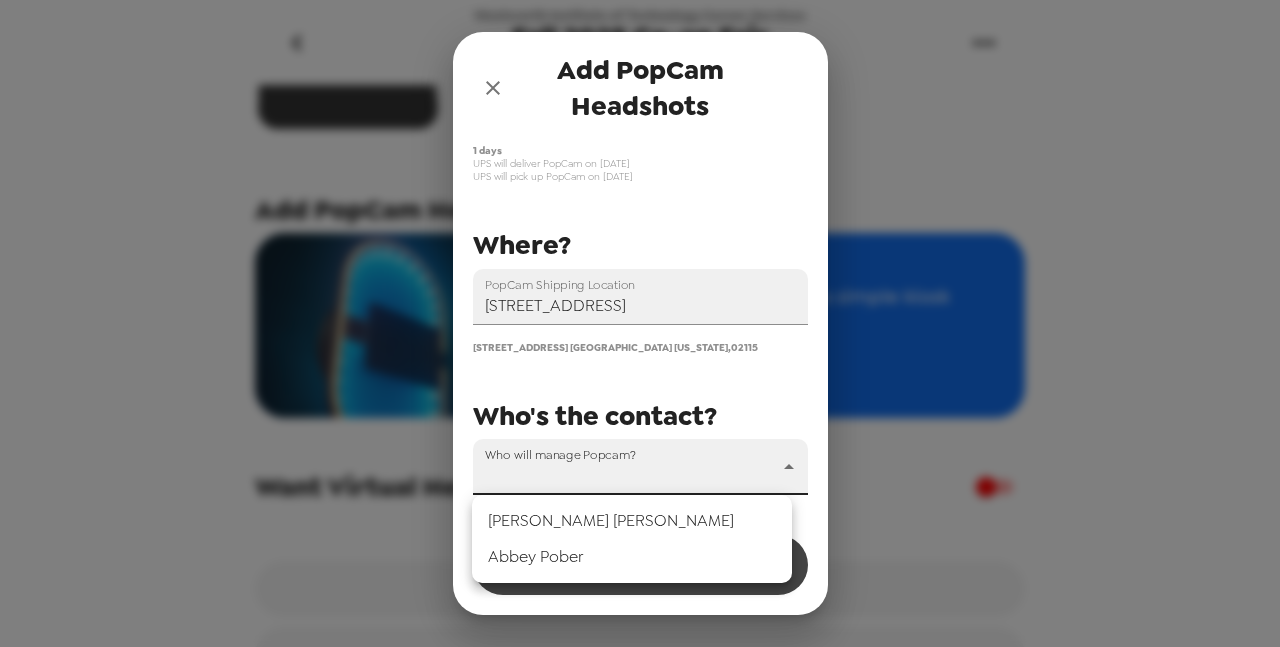 click on "Wentworth Institute of Technology Career Services Fall 2025 Co-op Fair [DATE] • 0 photos Backdrop Add PopCam Headshots? Get pro headshots from a simple kiosk $ 800 /day You have credits for   0   days Want Virtual Headshots? SHOOTcode Rename Gallery Add PopCam Headshots You have credits for   0   days - extras are $ 800 /day PopCam Shipping Location [STREET_ADDRESS] [STREET_ADDRESS][US_STATE]   Shoot Start Date [DATE] Shoot End Date [DATE] Who will manage Popcam? ​ When? Where? Who's the contact? 1   days UPS will deliver PopCam on   [DATE] UPS will pick up PopCam on   [DATE] Add for $ 800 [STREET_ADDRESS] [STREET_ADDRESS] [STREET_ADDRESS] [STREET_ADDRESS][US_STATE] [STREET_ADDRESS] [PERSON_NAME][GEOGRAPHIC_DATA][PERSON_NAME]" at bounding box center [640, 323] 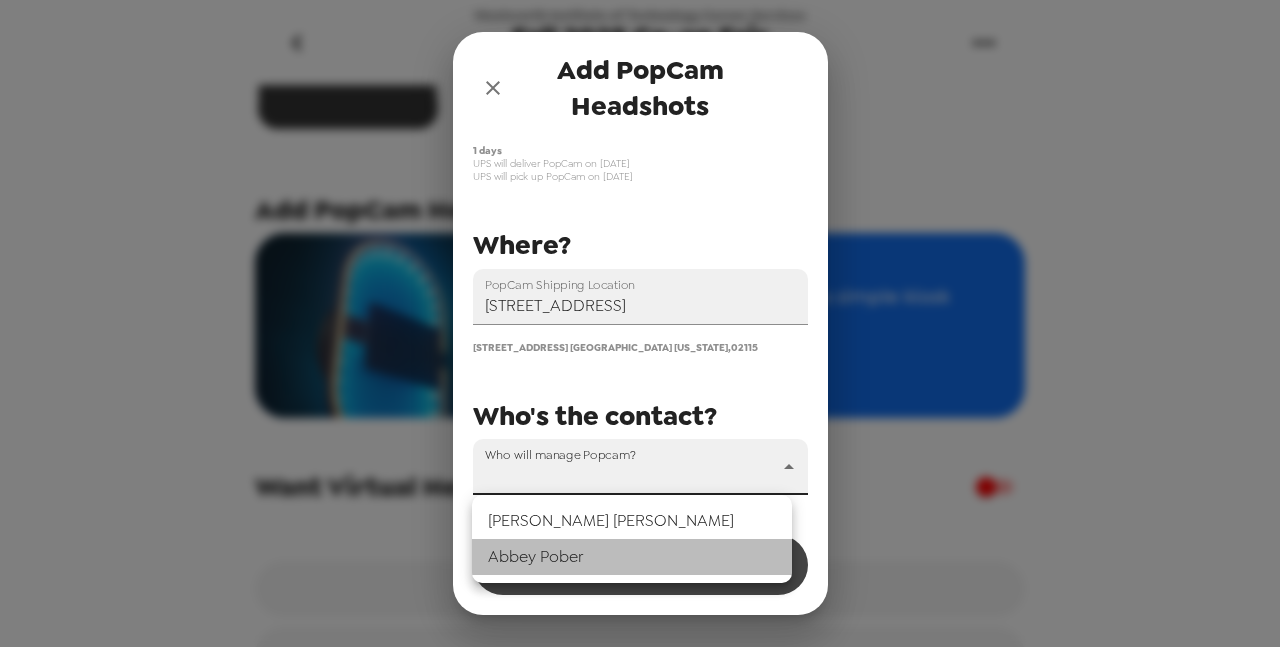 click on "[PERSON_NAME]" at bounding box center [632, 557] 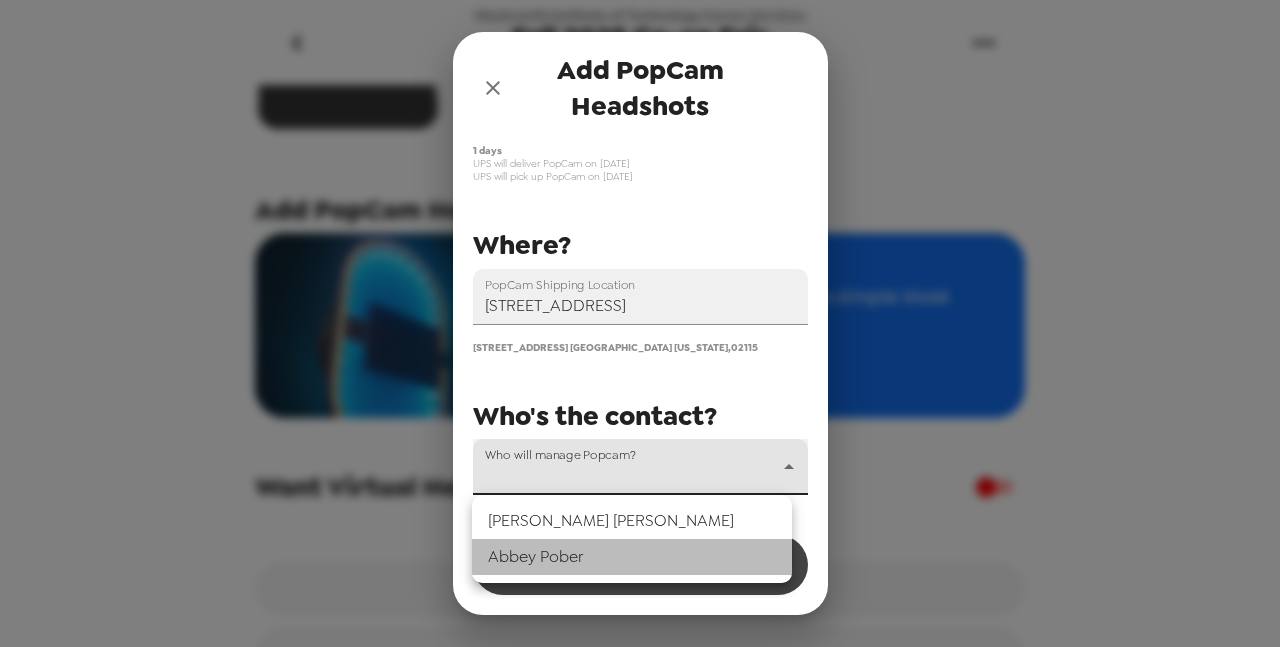 type on "23352" 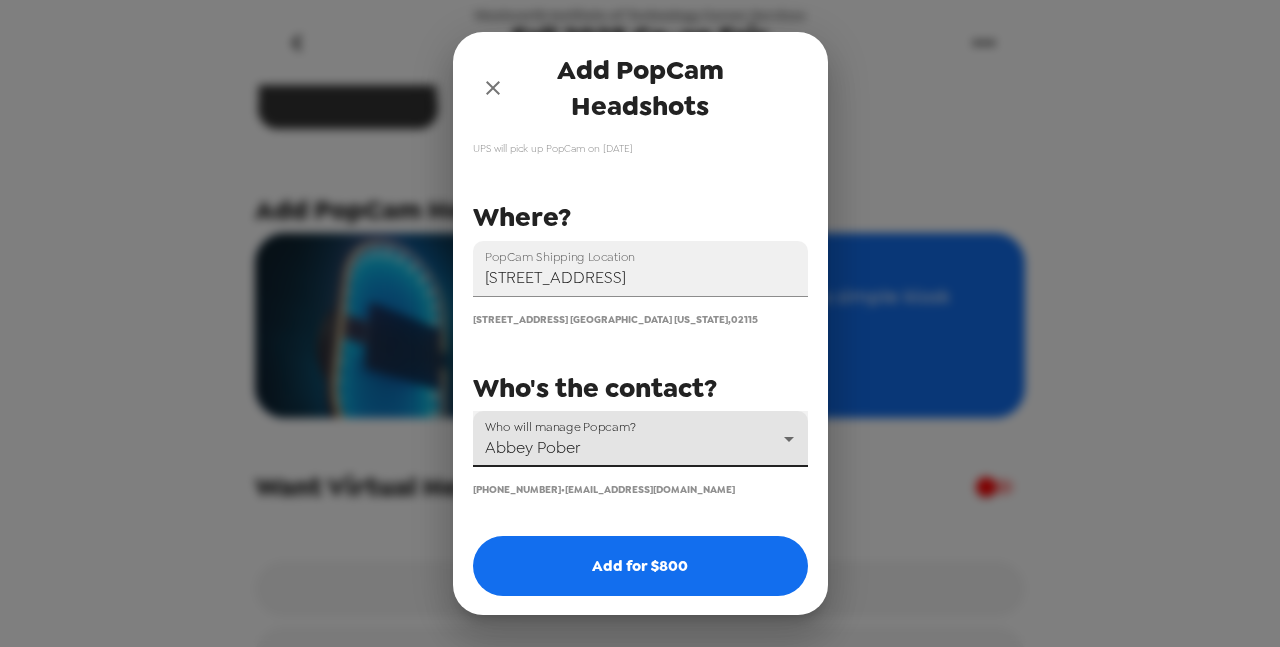 scroll, scrollTop: 193, scrollLeft: 0, axis: vertical 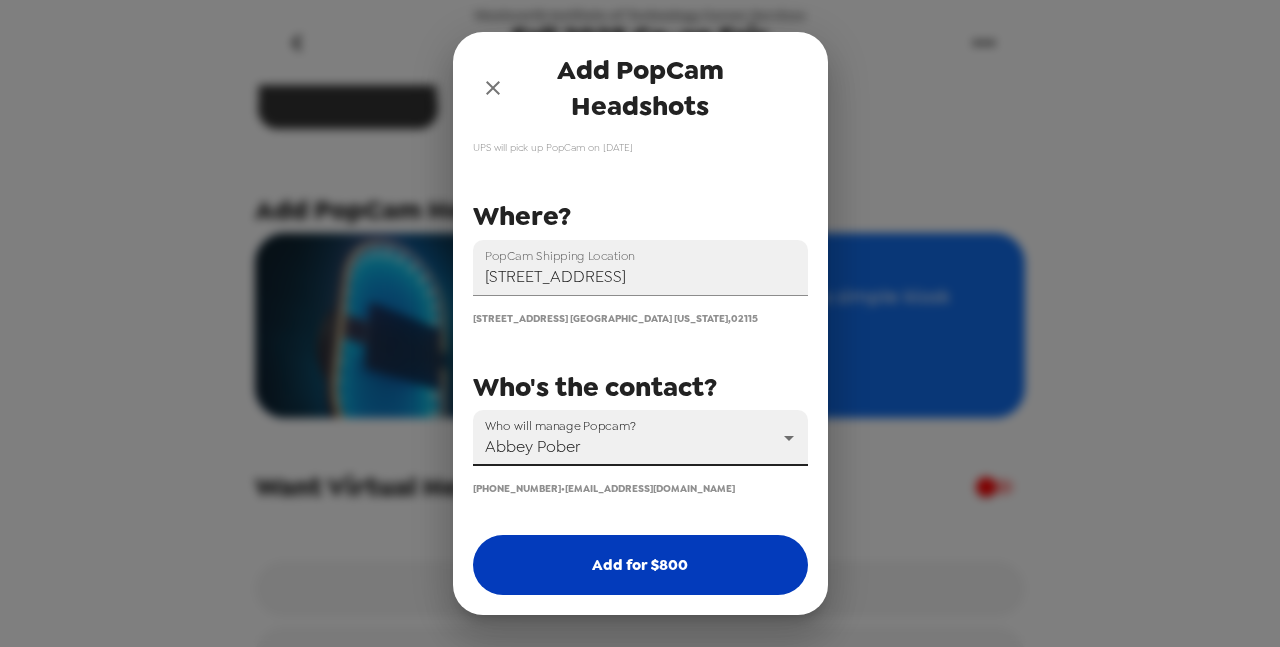 click on "Add for $ 800" at bounding box center (640, 565) 